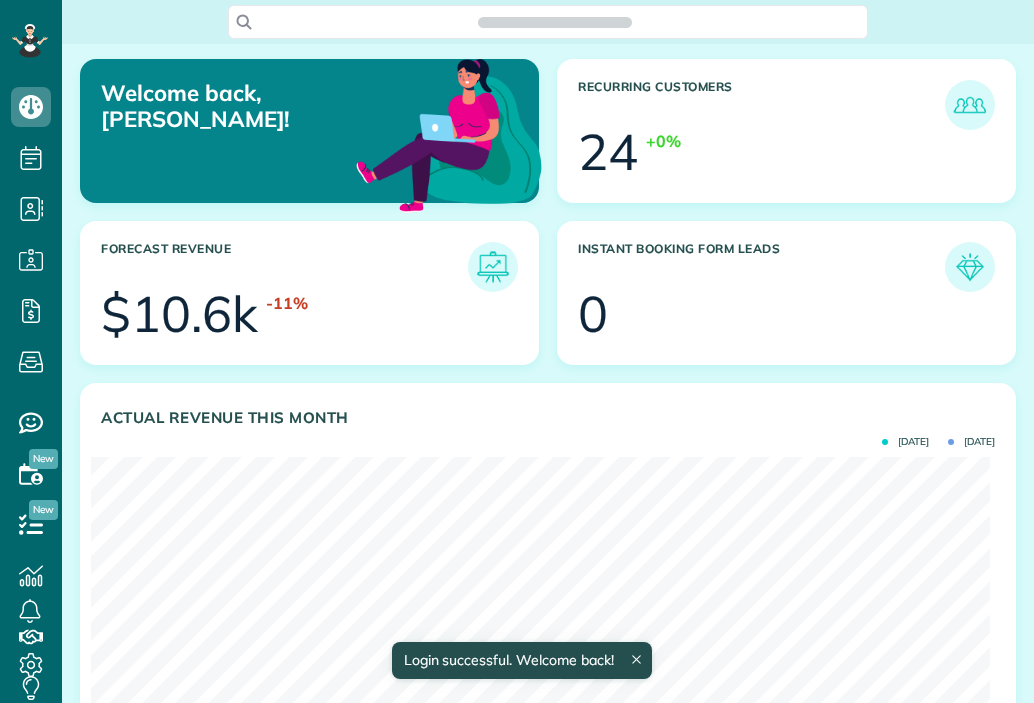 scroll, scrollTop: 0, scrollLeft: 0, axis: both 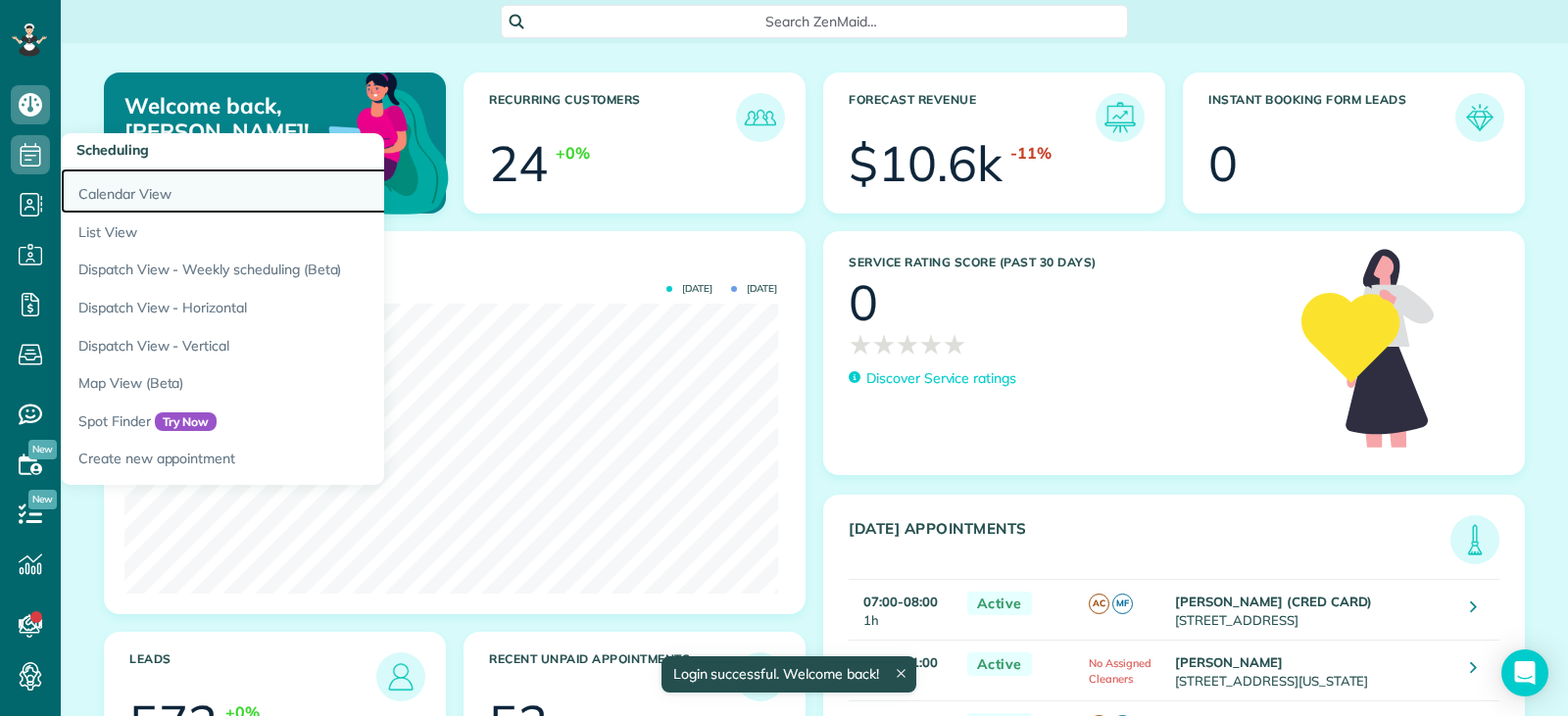 click on "Calendar View" at bounding box center [306, 191] 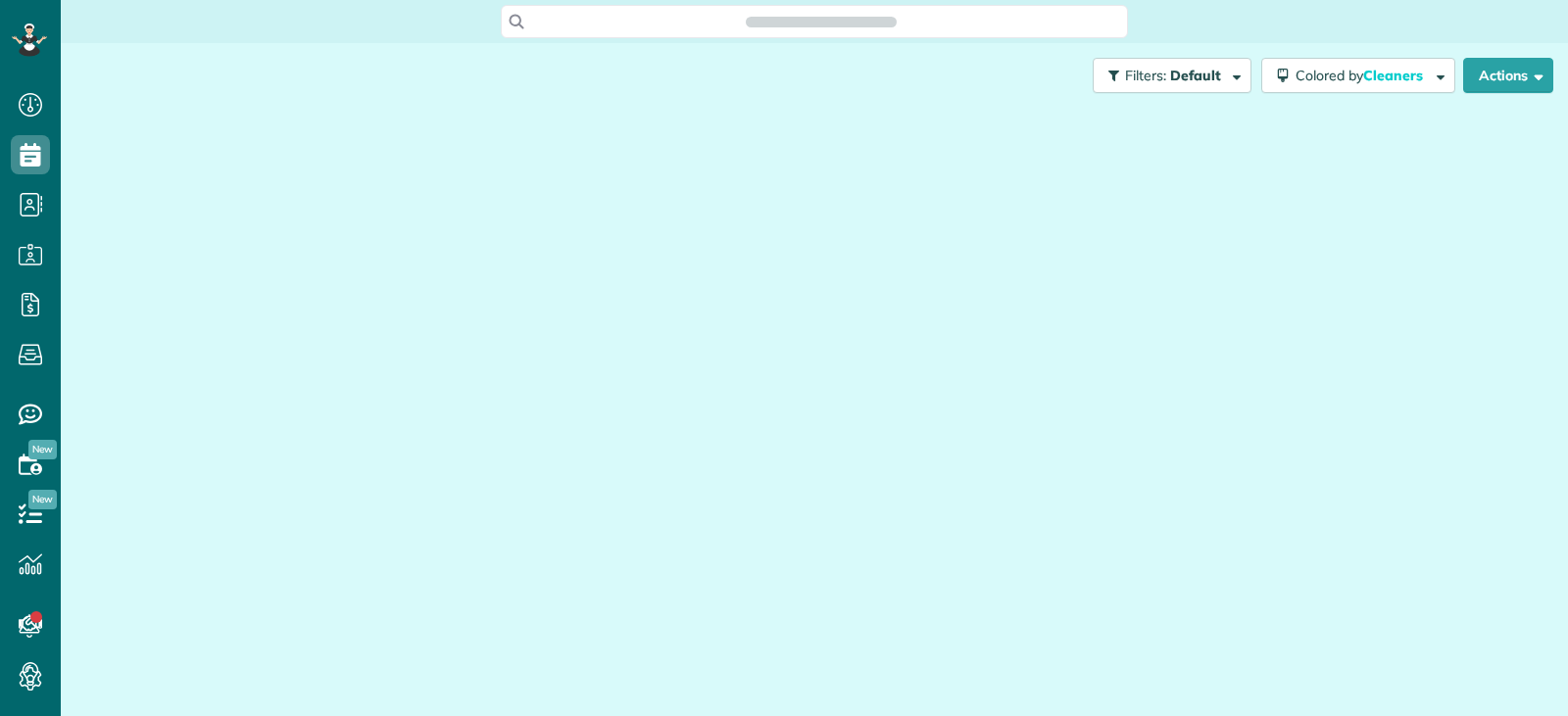 scroll, scrollTop: 0, scrollLeft: 0, axis: both 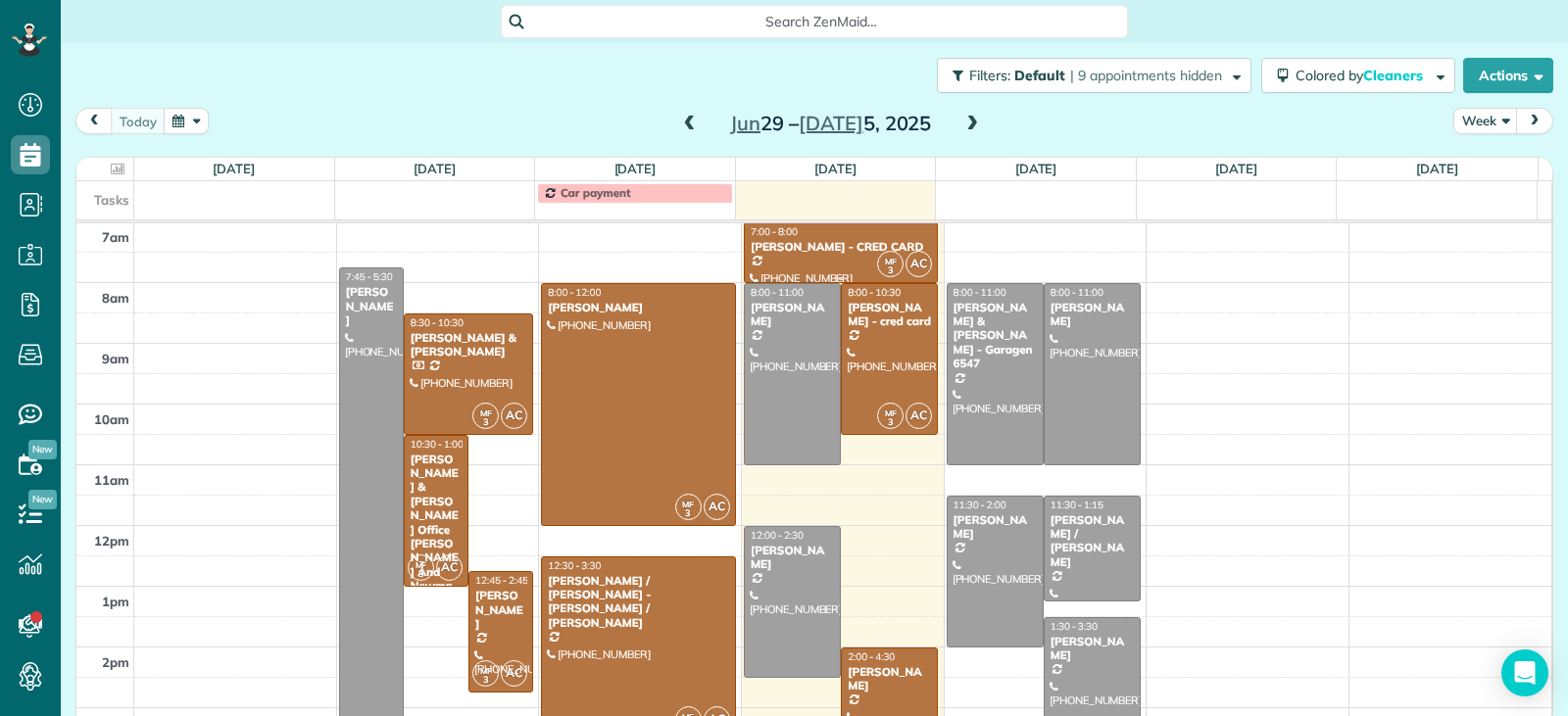 click at bounding box center [841, 253] 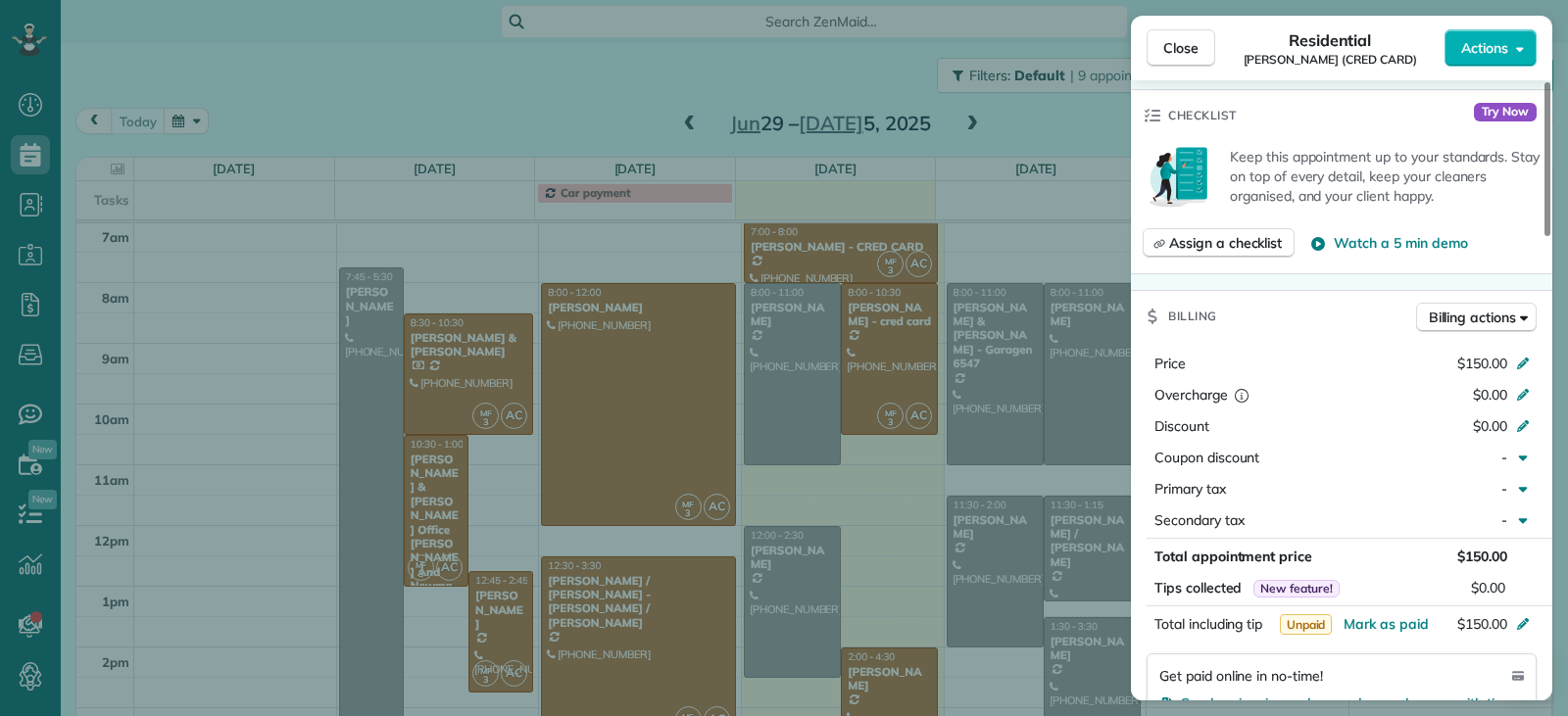 scroll, scrollTop: 882, scrollLeft: 0, axis: vertical 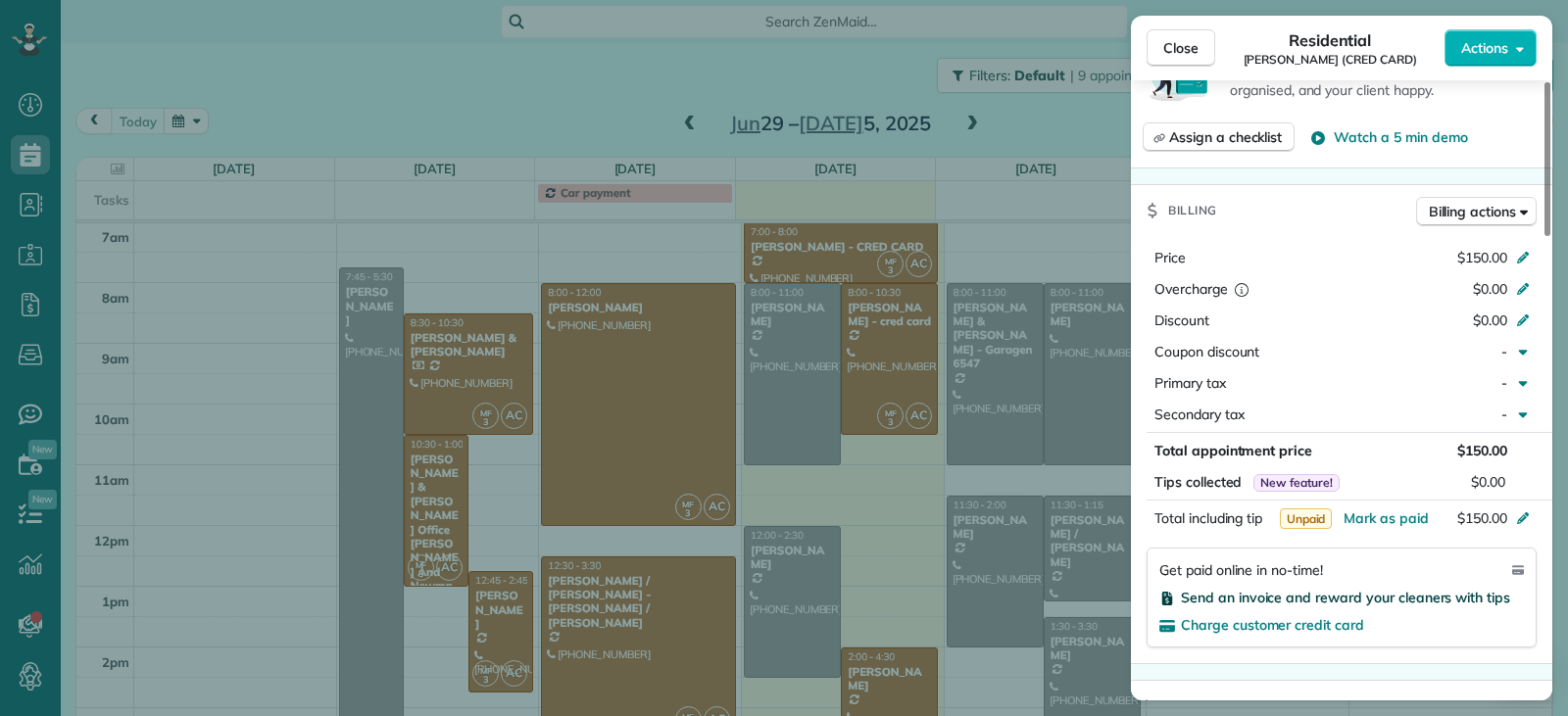 click on "Send an invoice and reward your cleaners with tips" at bounding box center (1346, 597) 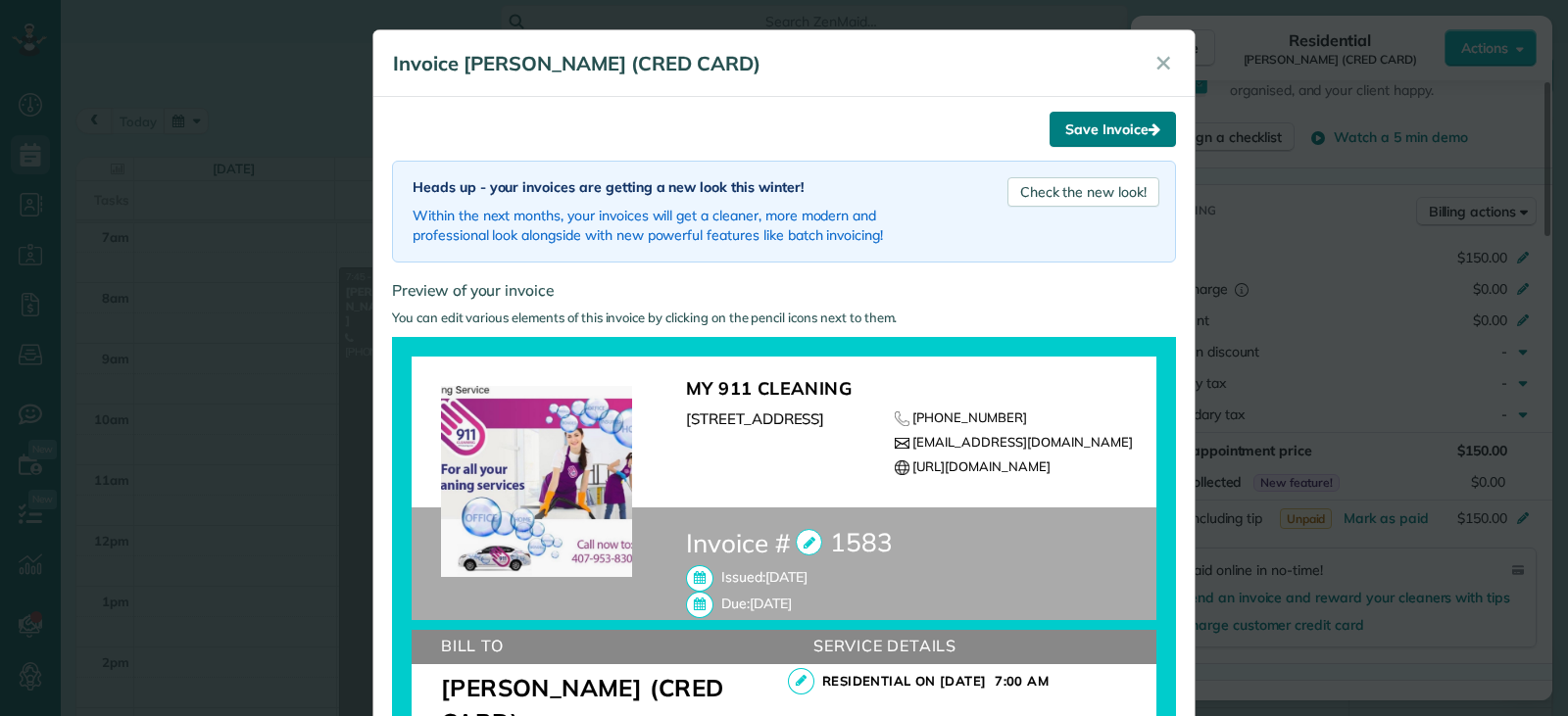 click on "Save Invoice" at bounding box center (1112, 129) 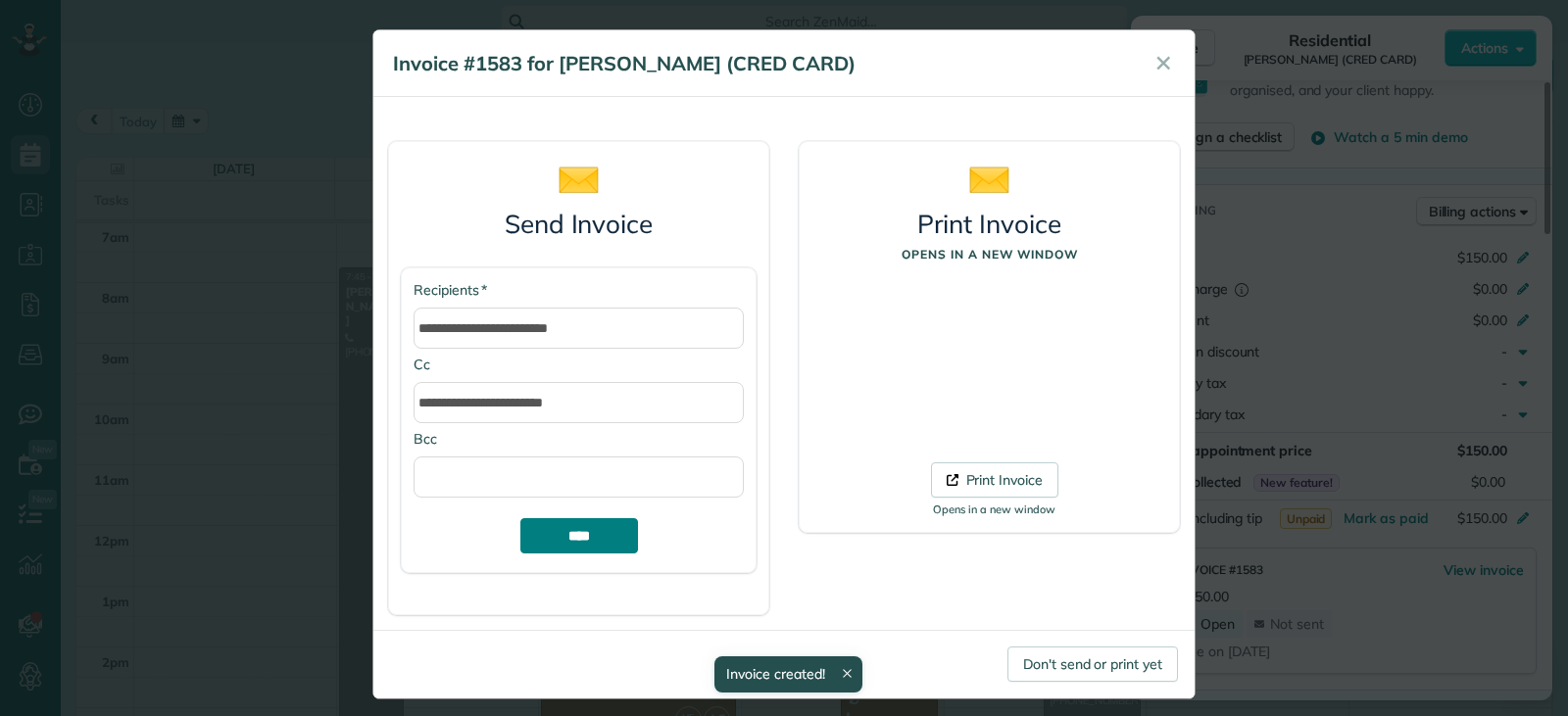 click on "****" at bounding box center (579, 536) 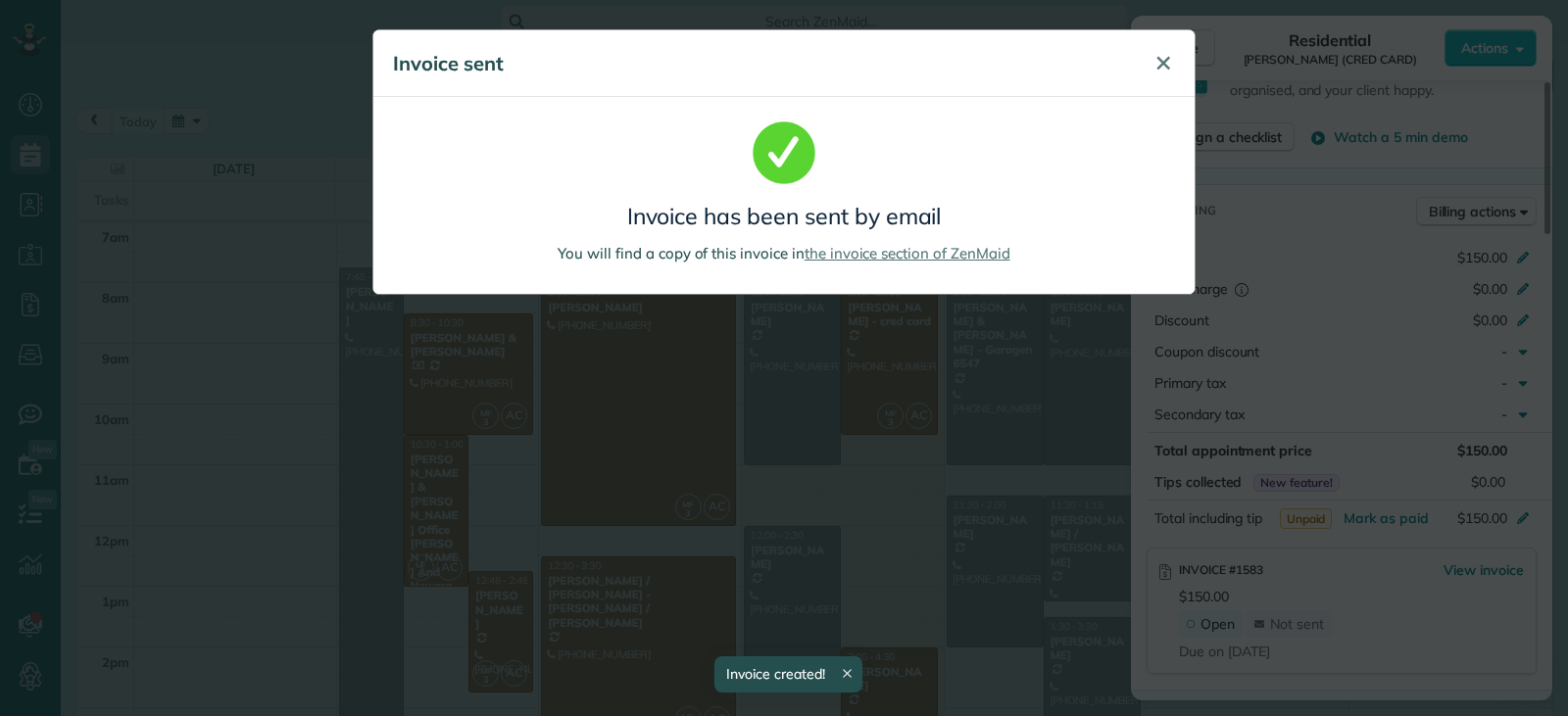 click on "✕" at bounding box center (1163, 63) 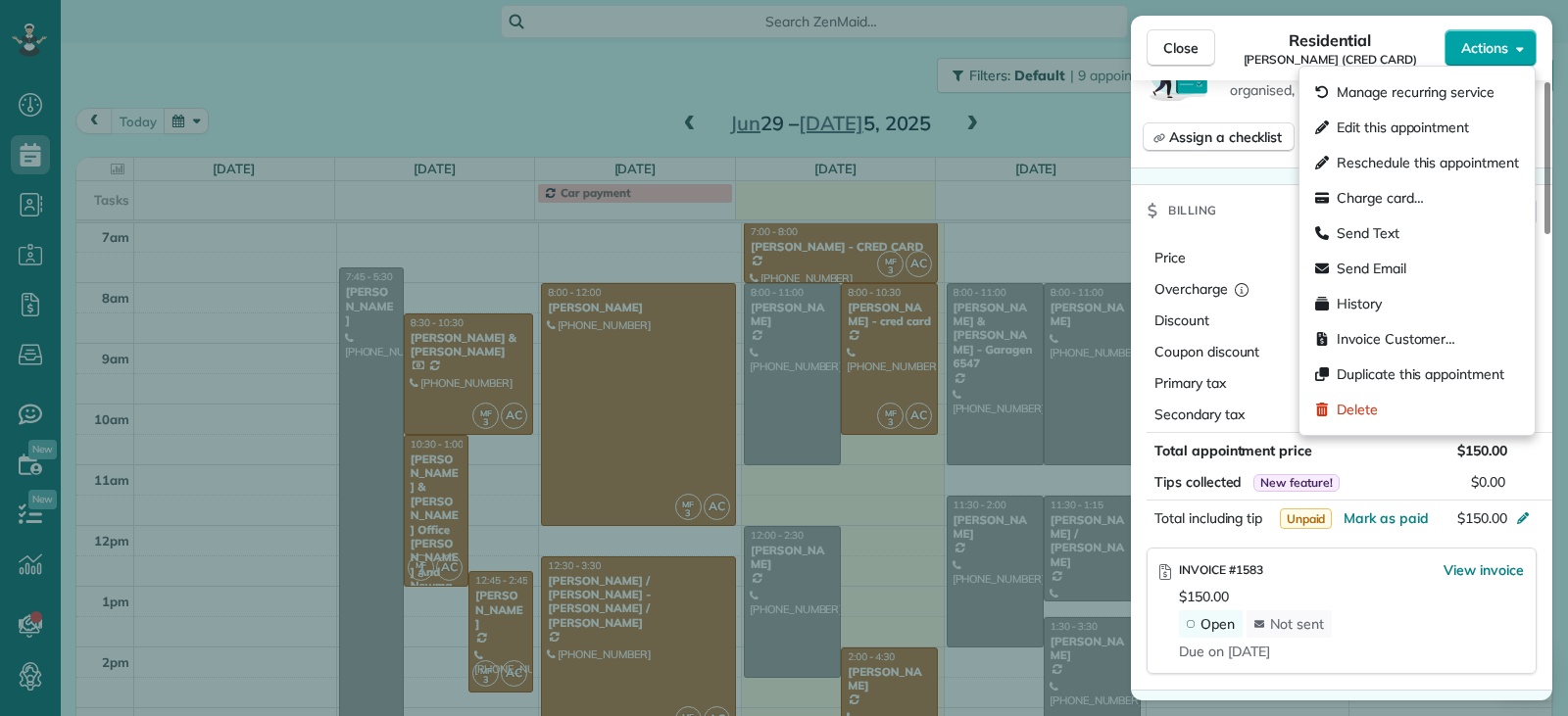 click on "Actions" at bounding box center (1485, 48) 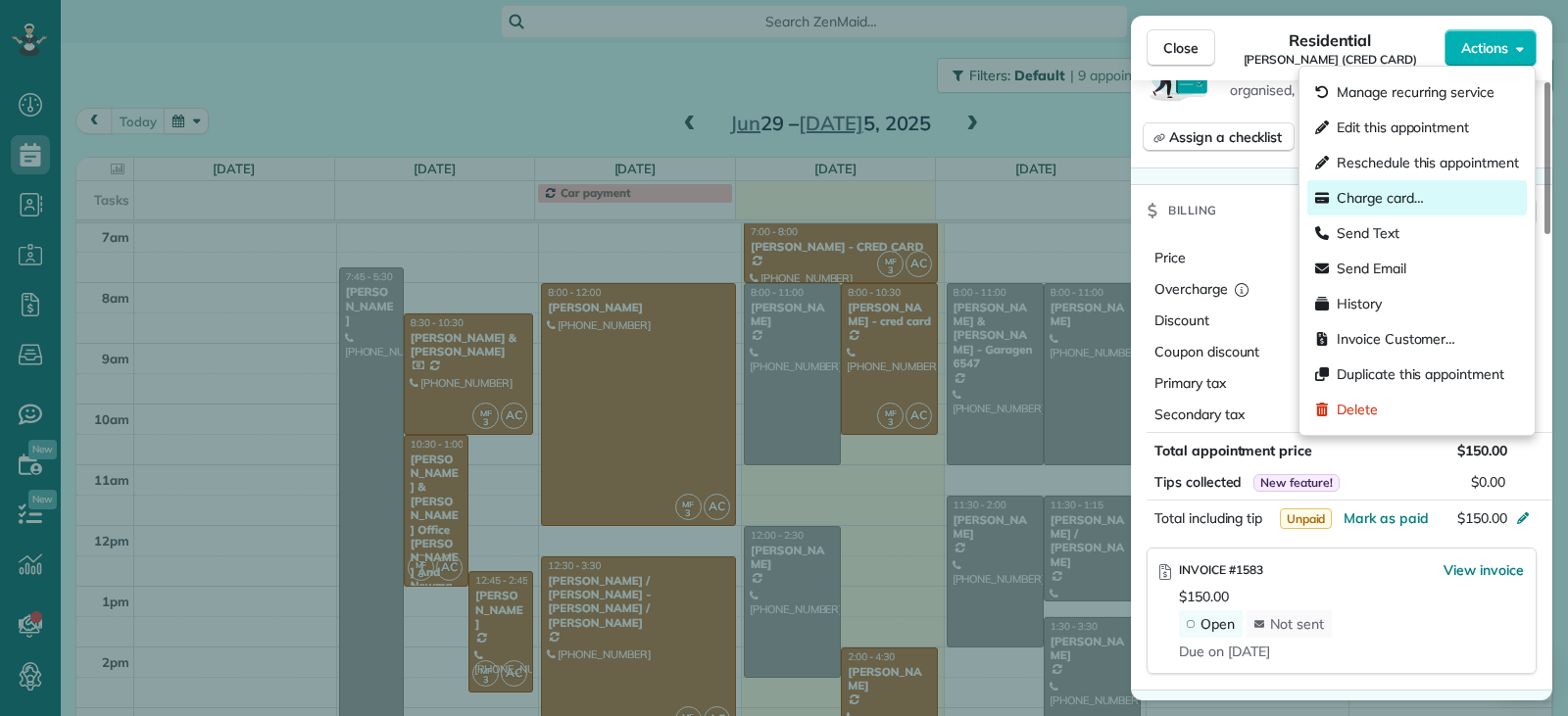 click on "Charge card…" at bounding box center [1380, 198] 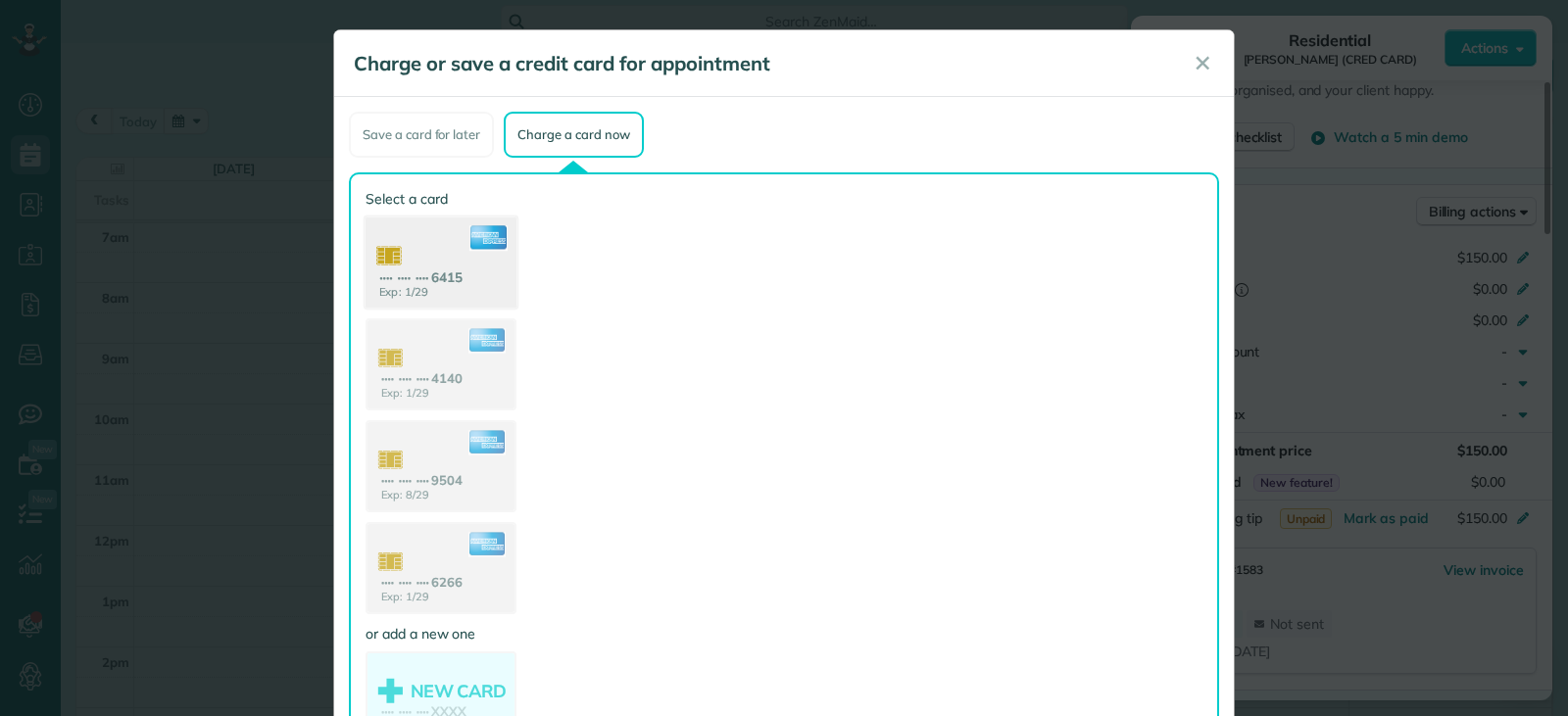 click 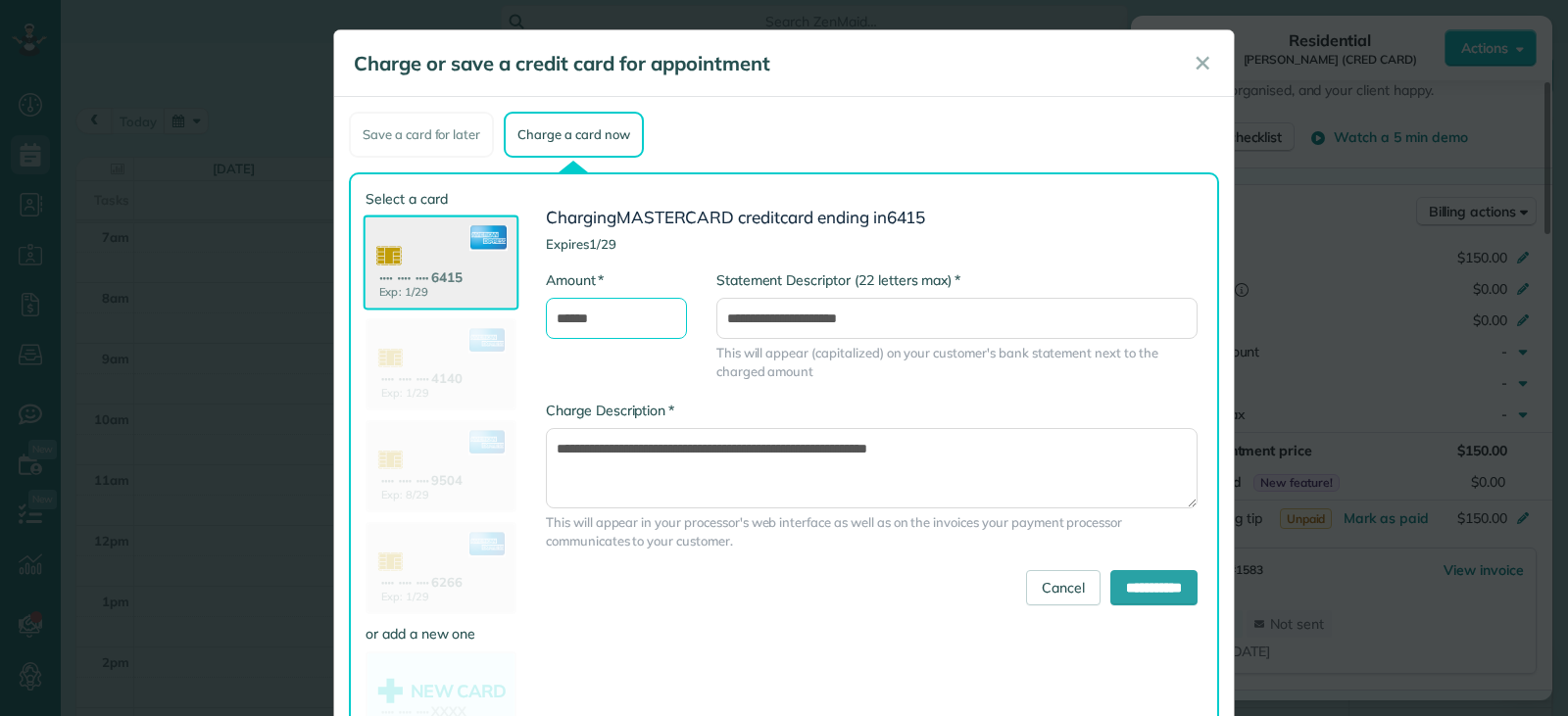 click on "******" at bounding box center [616, 318] 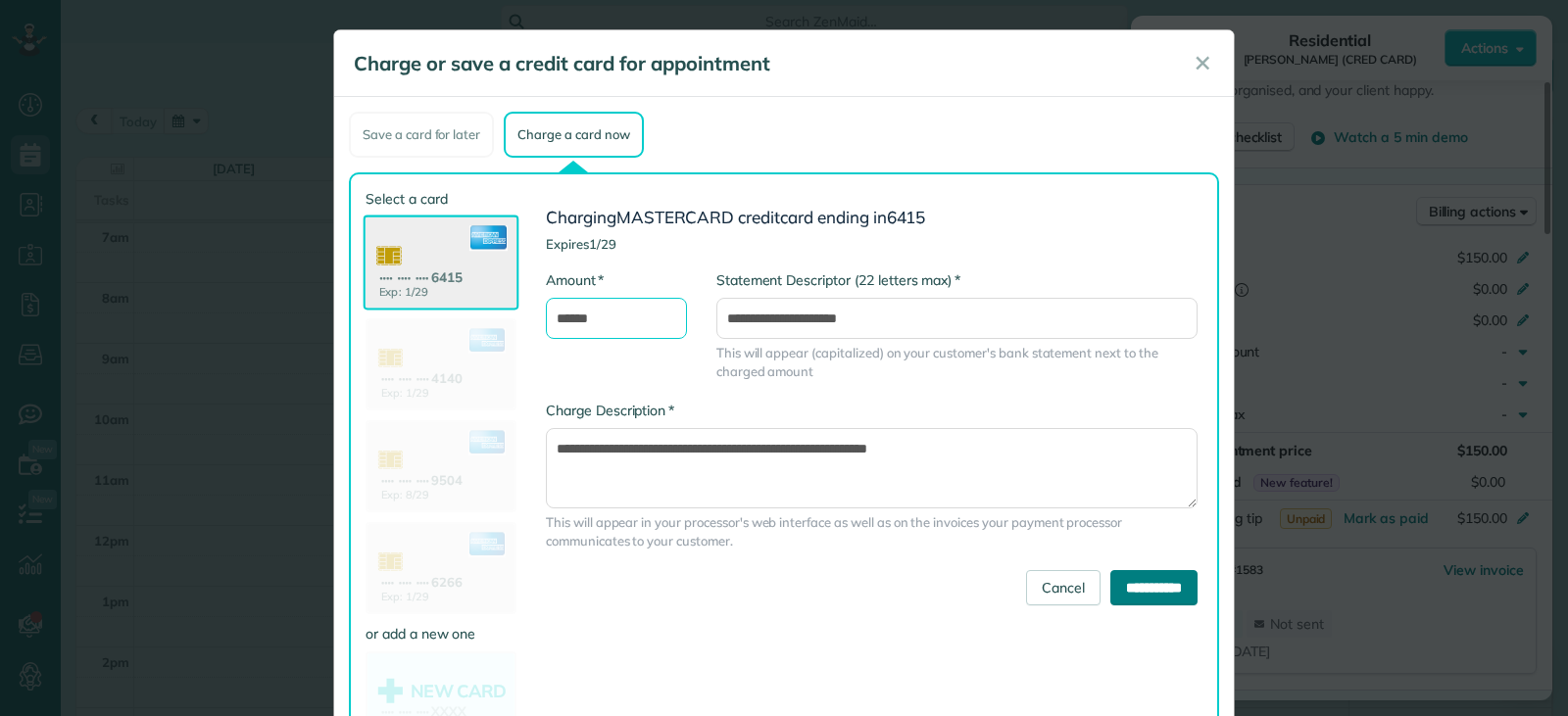 type on "******" 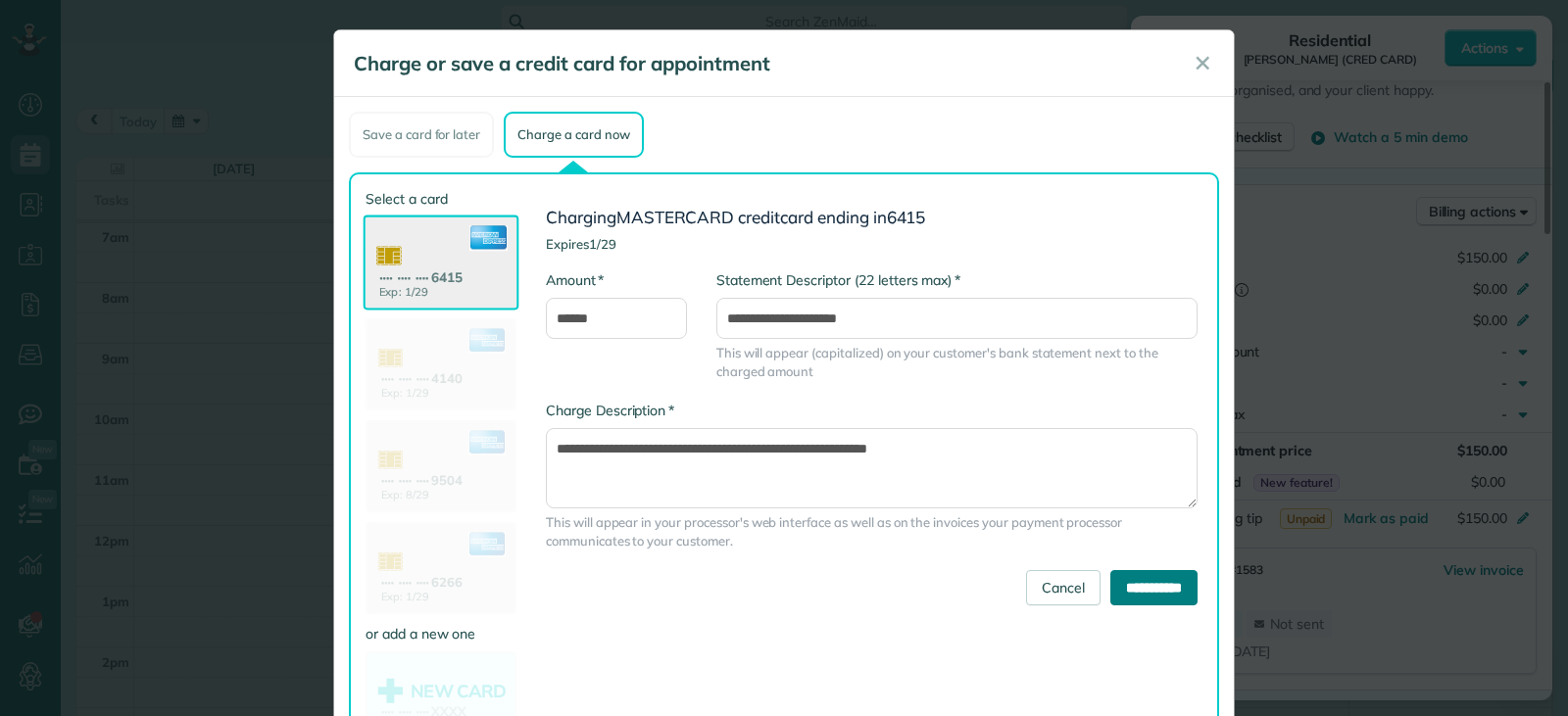 click on "**********" at bounding box center [1153, 588] 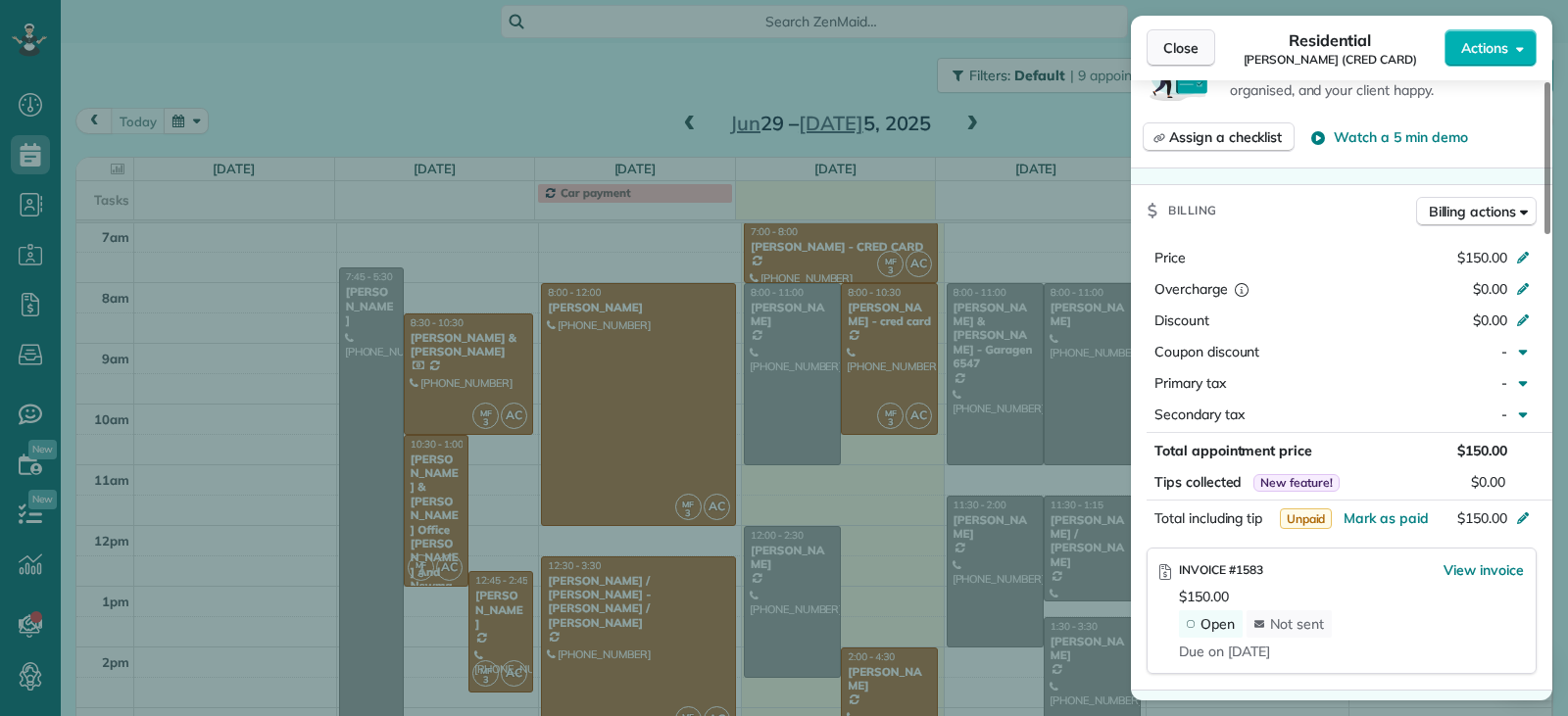click on "Close" at bounding box center (1181, 48) 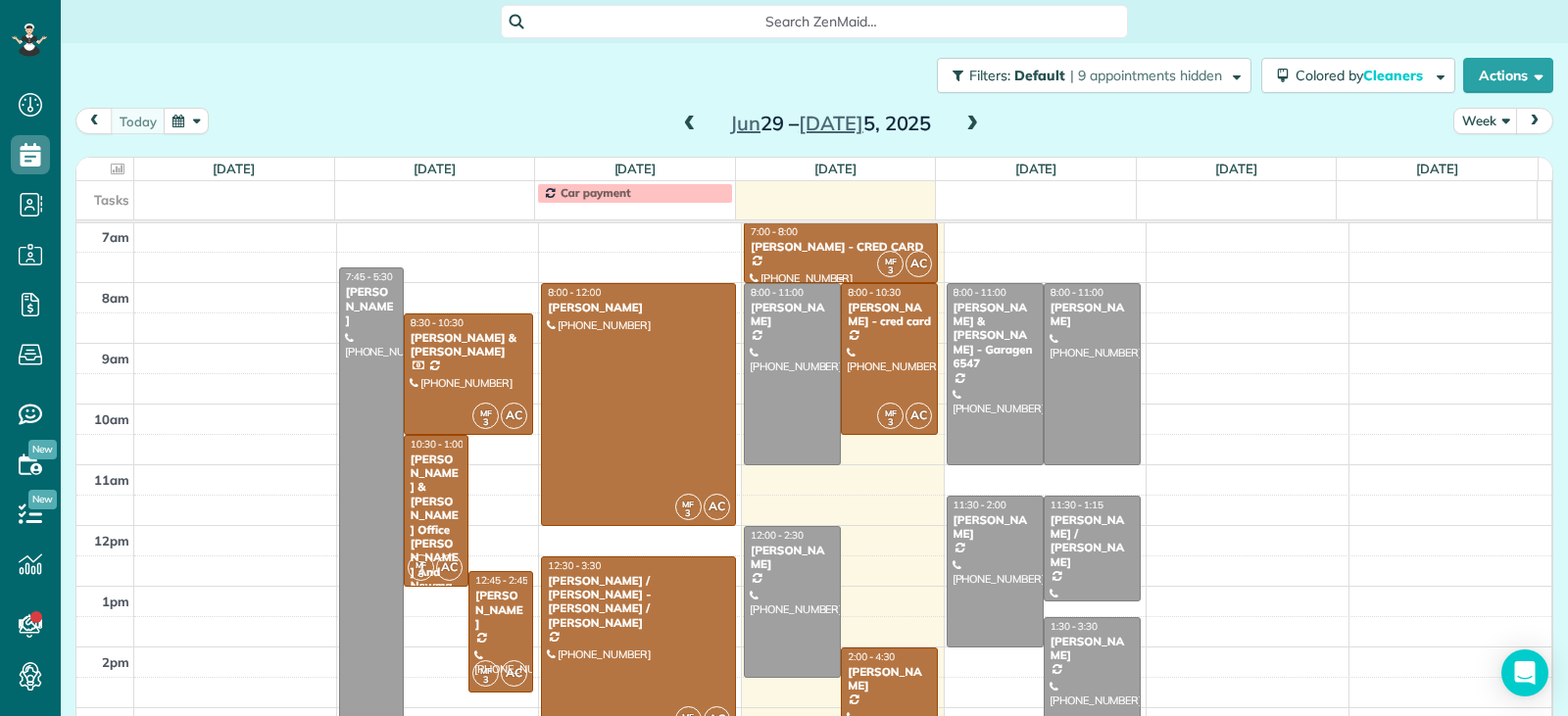 click at bounding box center [841, 253] 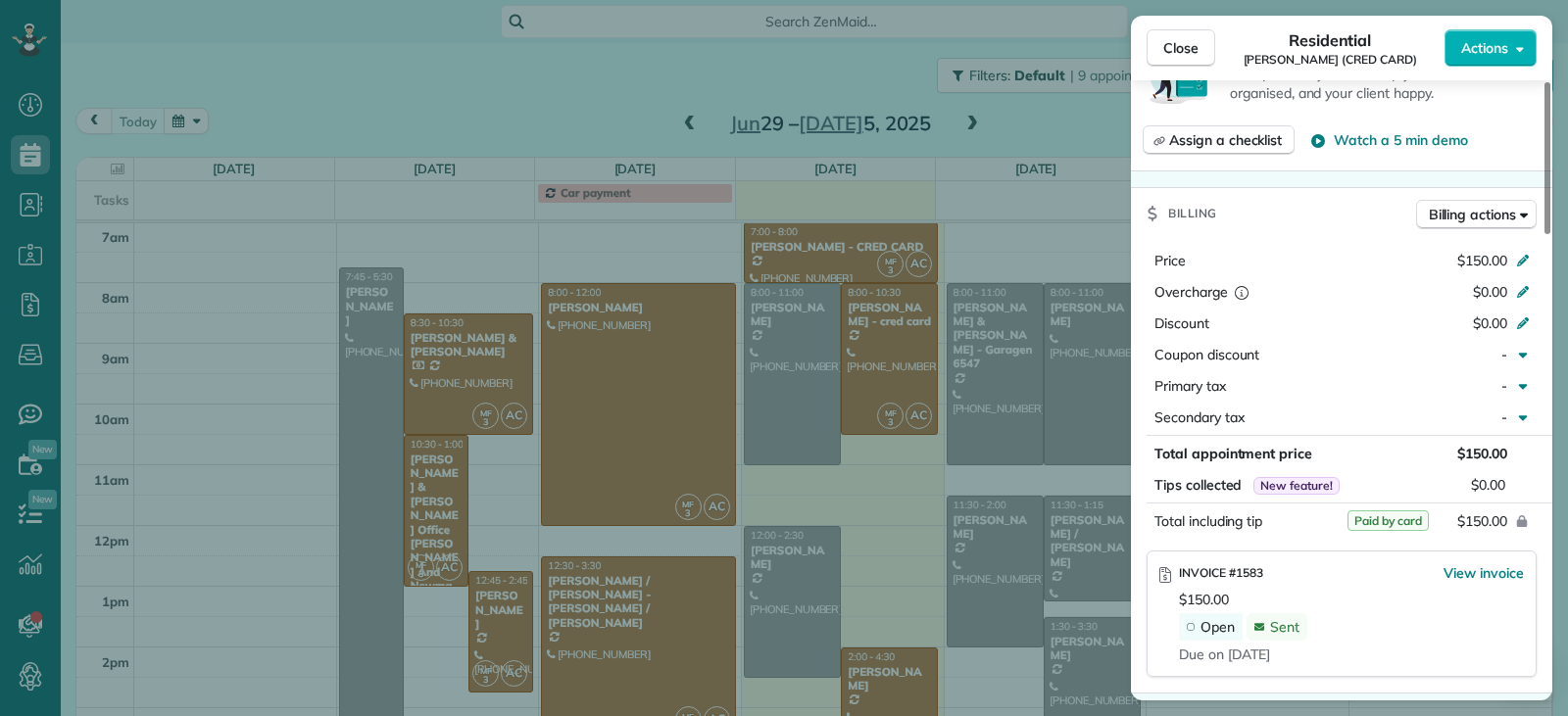 scroll, scrollTop: 882, scrollLeft: 0, axis: vertical 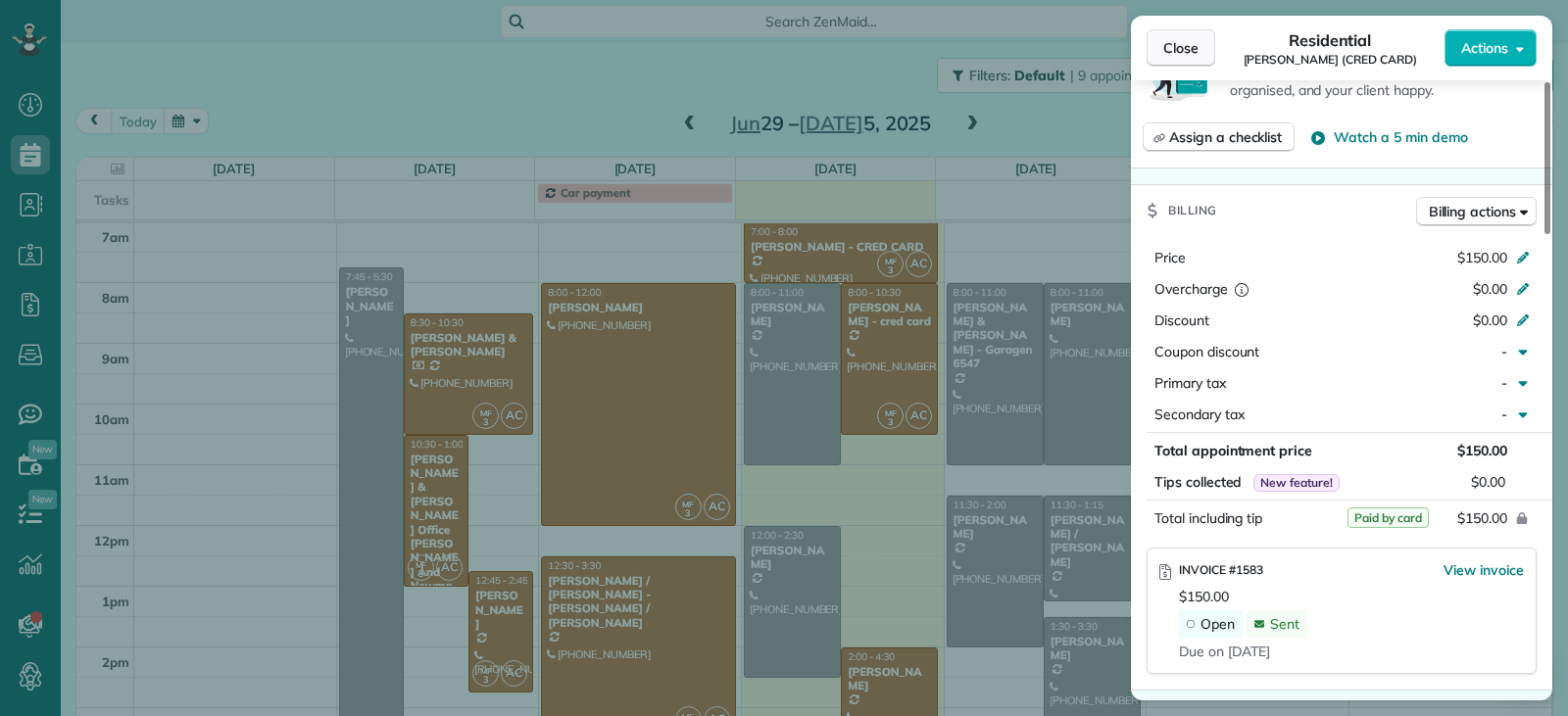 click on "Close" at bounding box center [1181, 48] 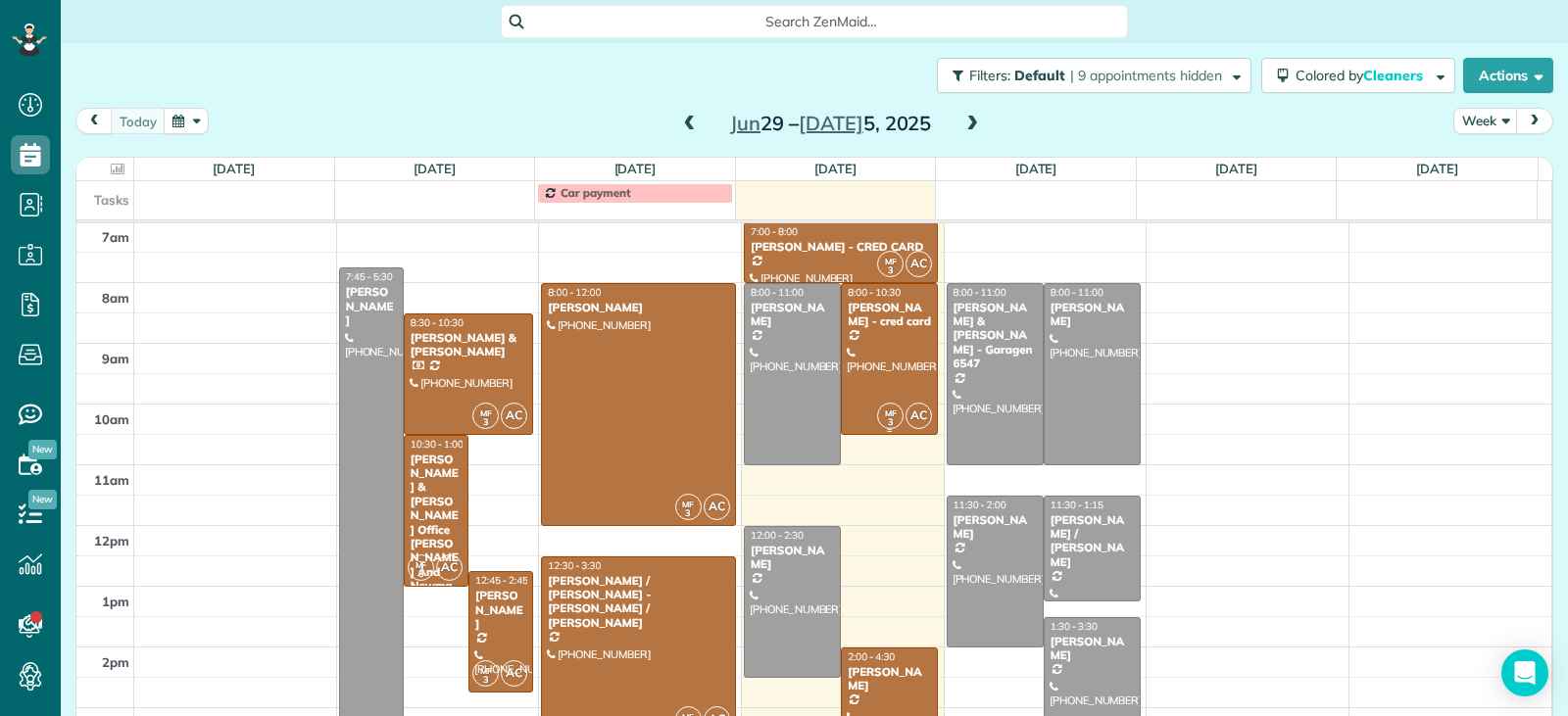 click at bounding box center (889, 358) 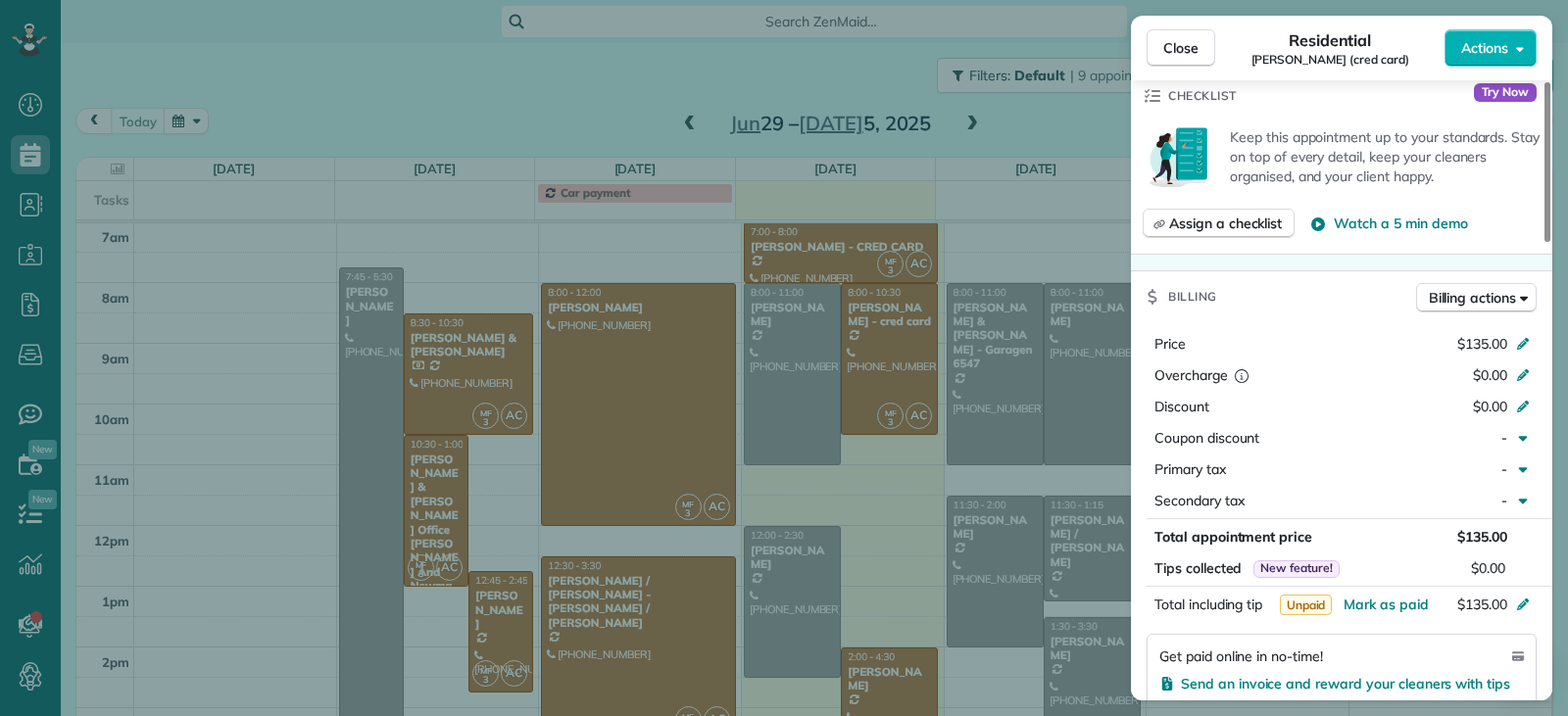 scroll, scrollTop: 784, scrollLeft: 0, axis: vertical 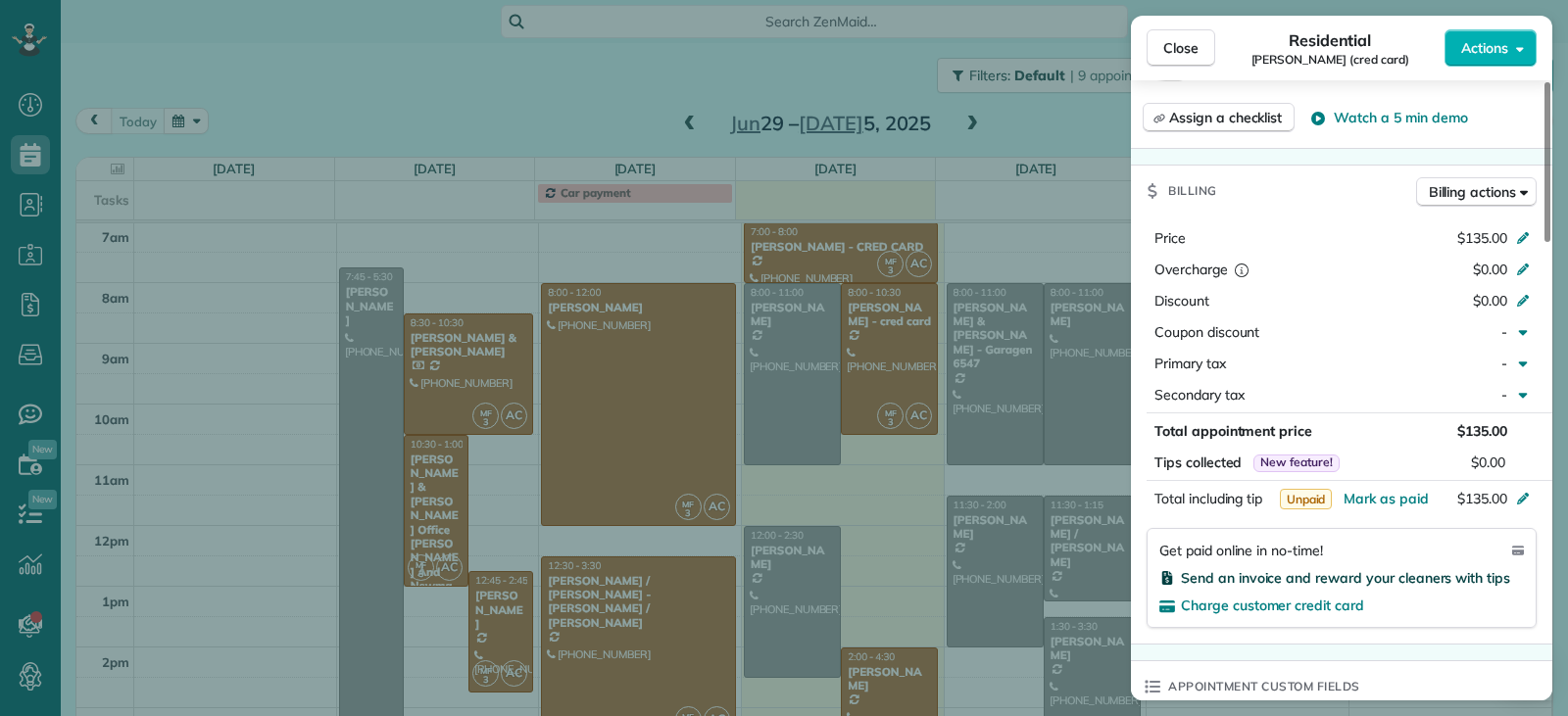 click on "Send an invoice and reward your cleaners with tips" at bounding box center [1346, 578] 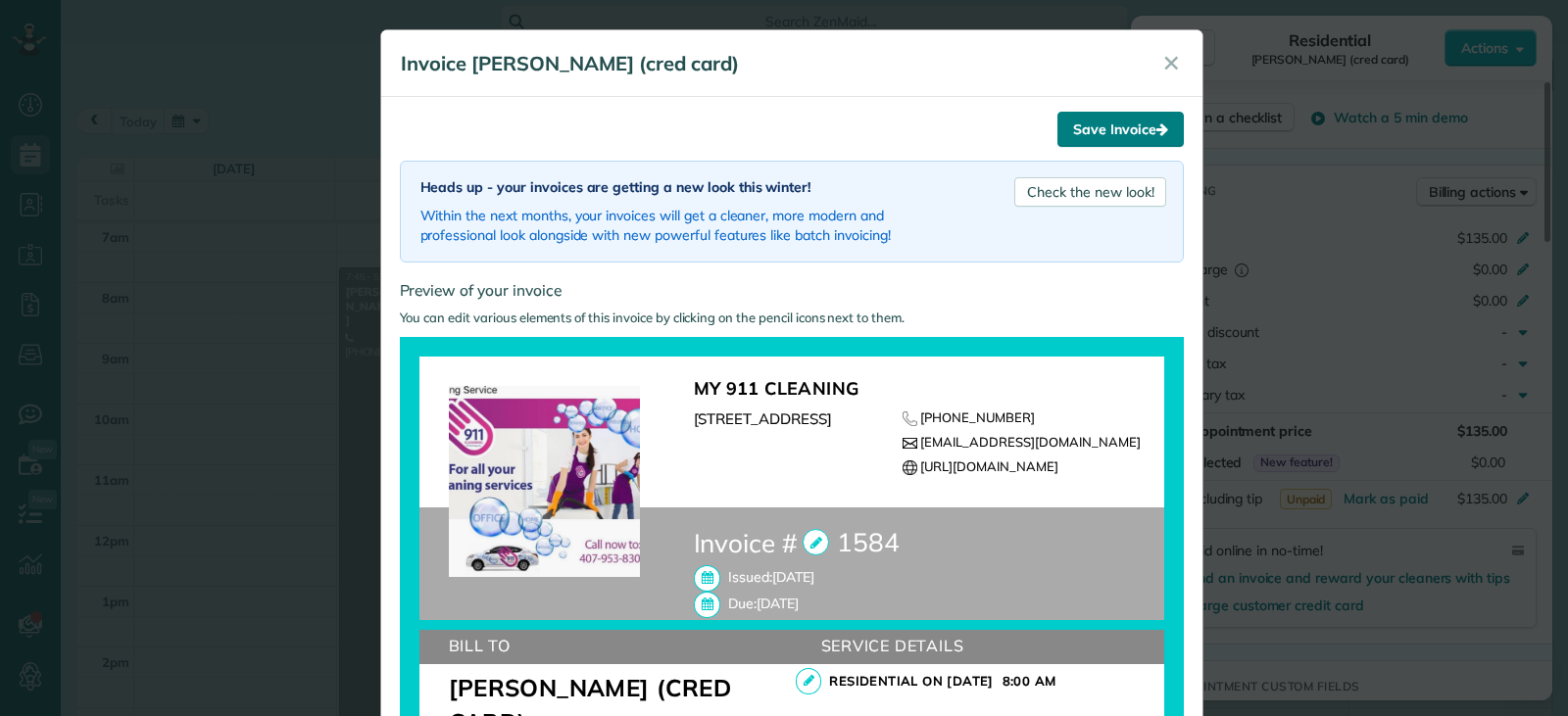 click on "Save Invoice" at bounding box center [1120, 129] 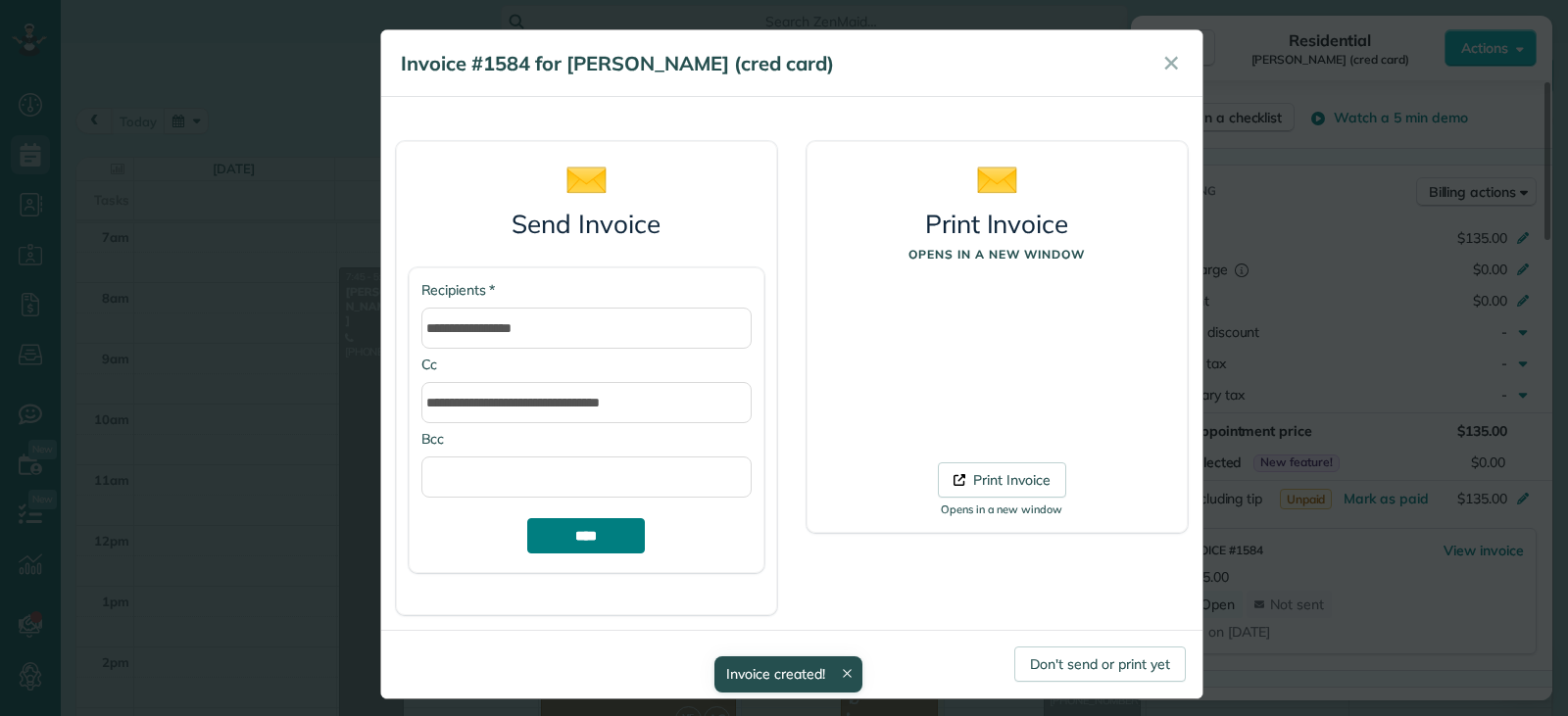 click on "****" at bounding box center [586, 536] 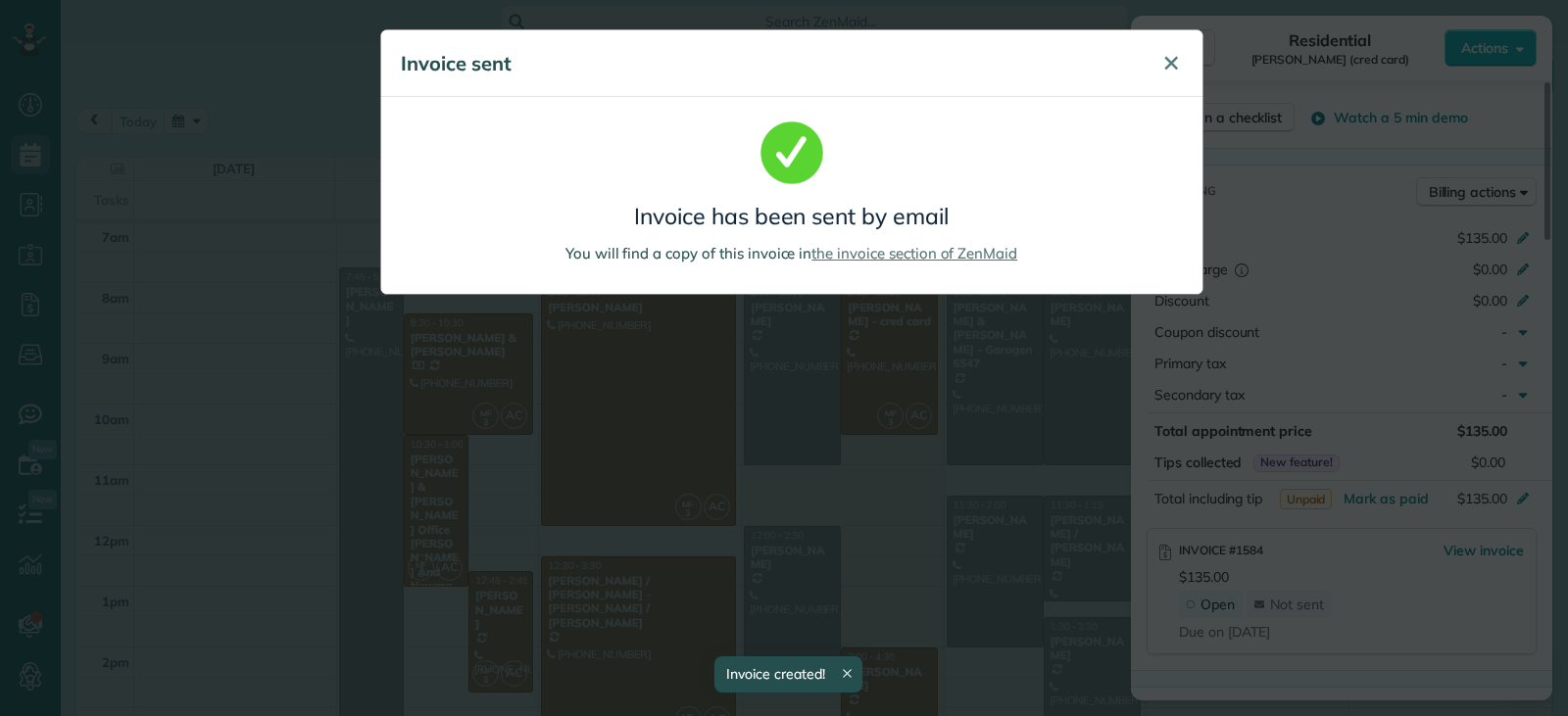 click on "✕" at bounding box center [1171, 64] 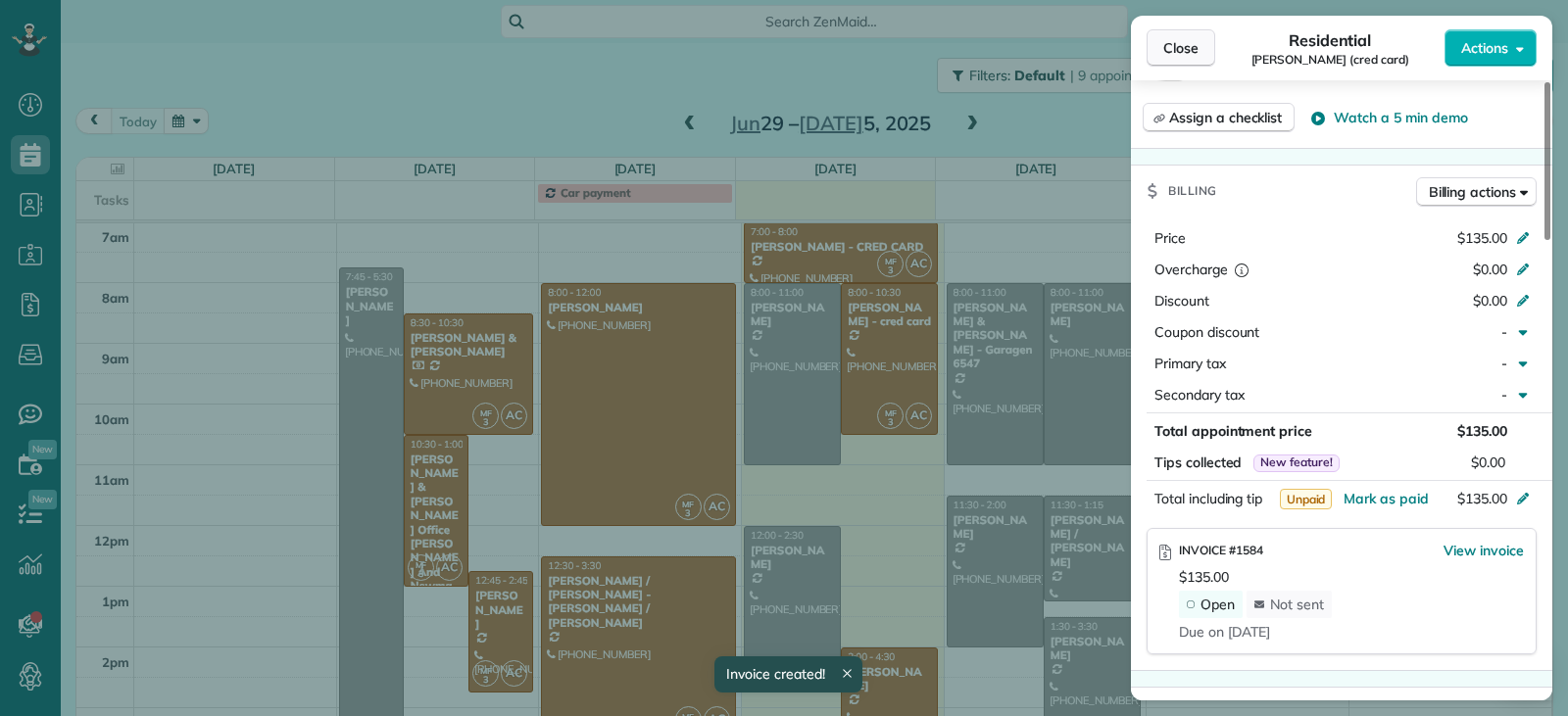 click on "Close" at bounding box center [1181, 48] 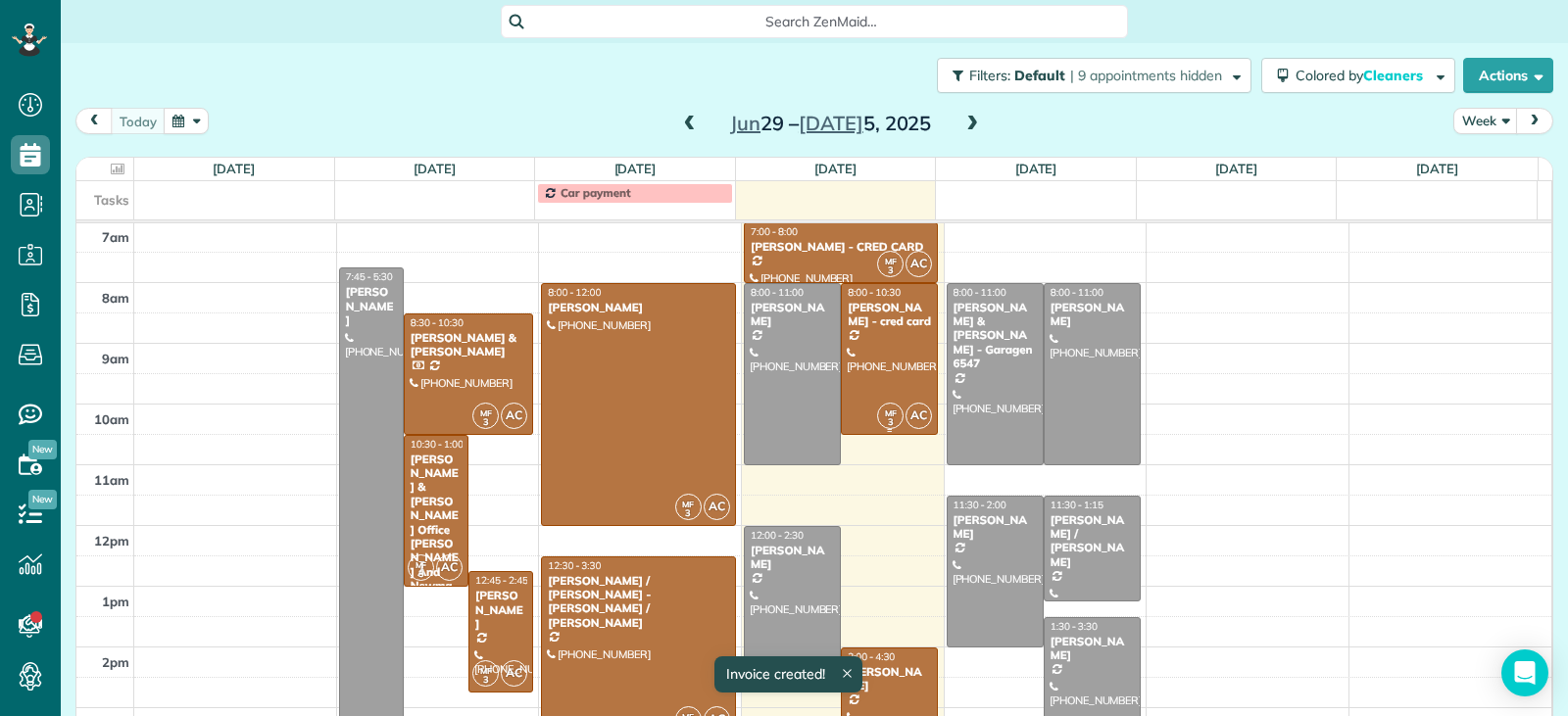 click at bounding box center [889, 358] 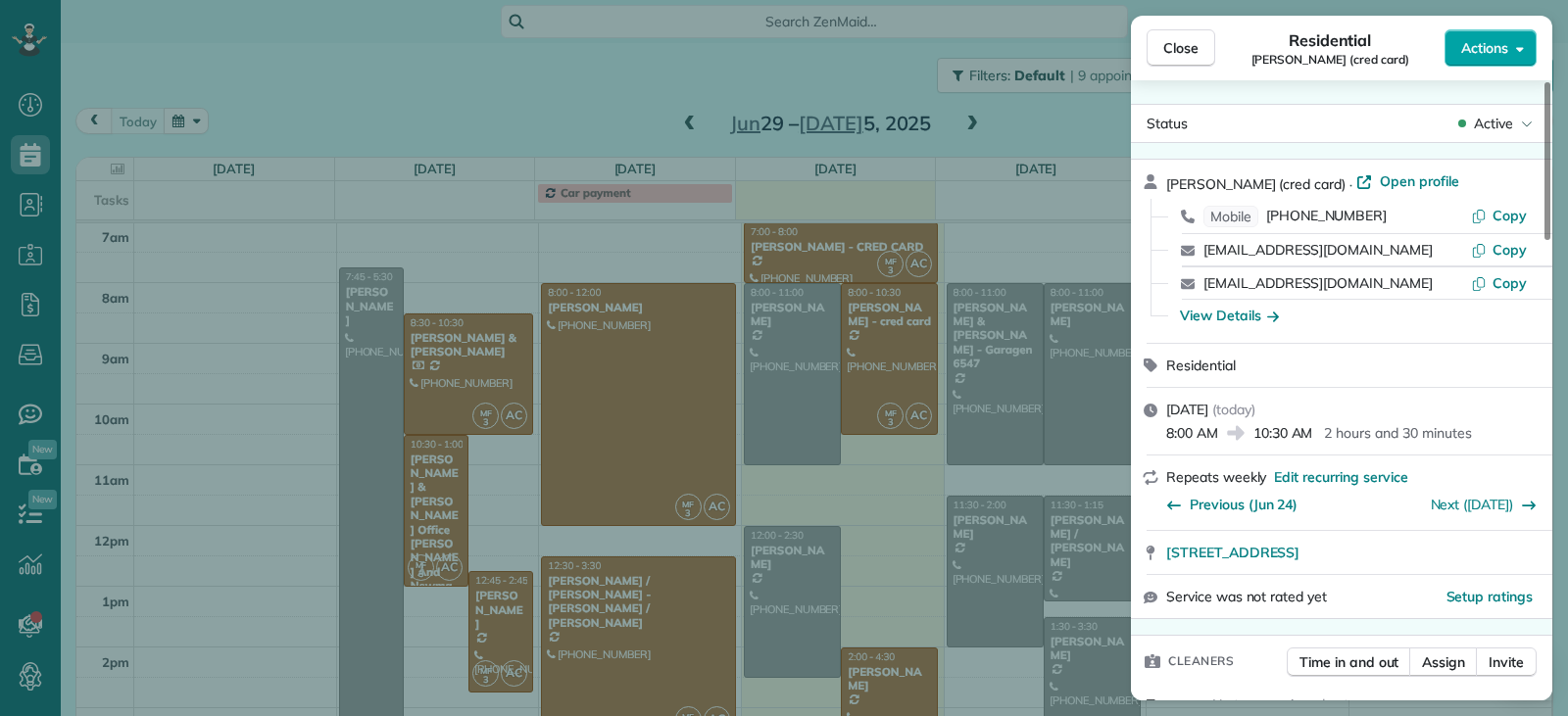 click on "Actions" at bounding box center (1491, 48) 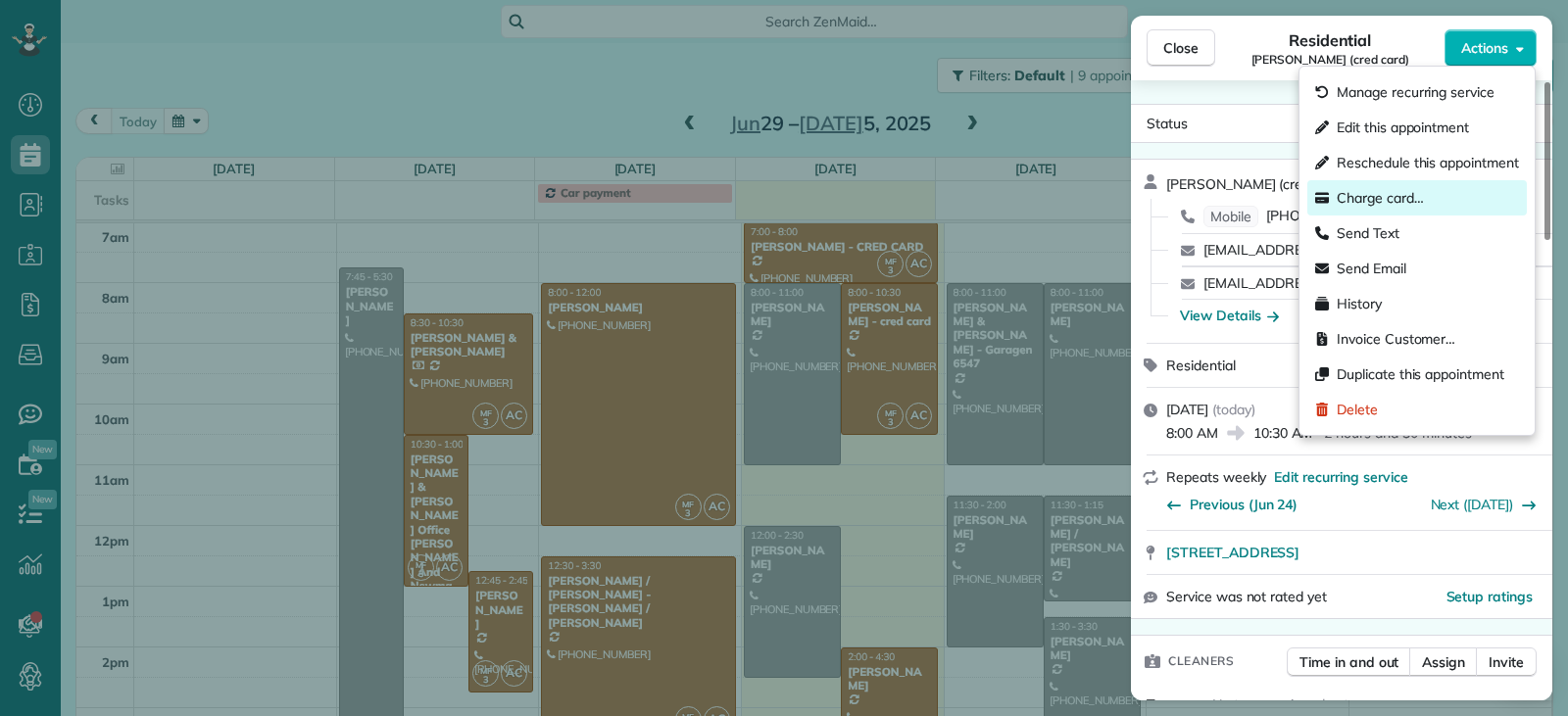 click on "Charge card…" at bounding box center [1380, 198] 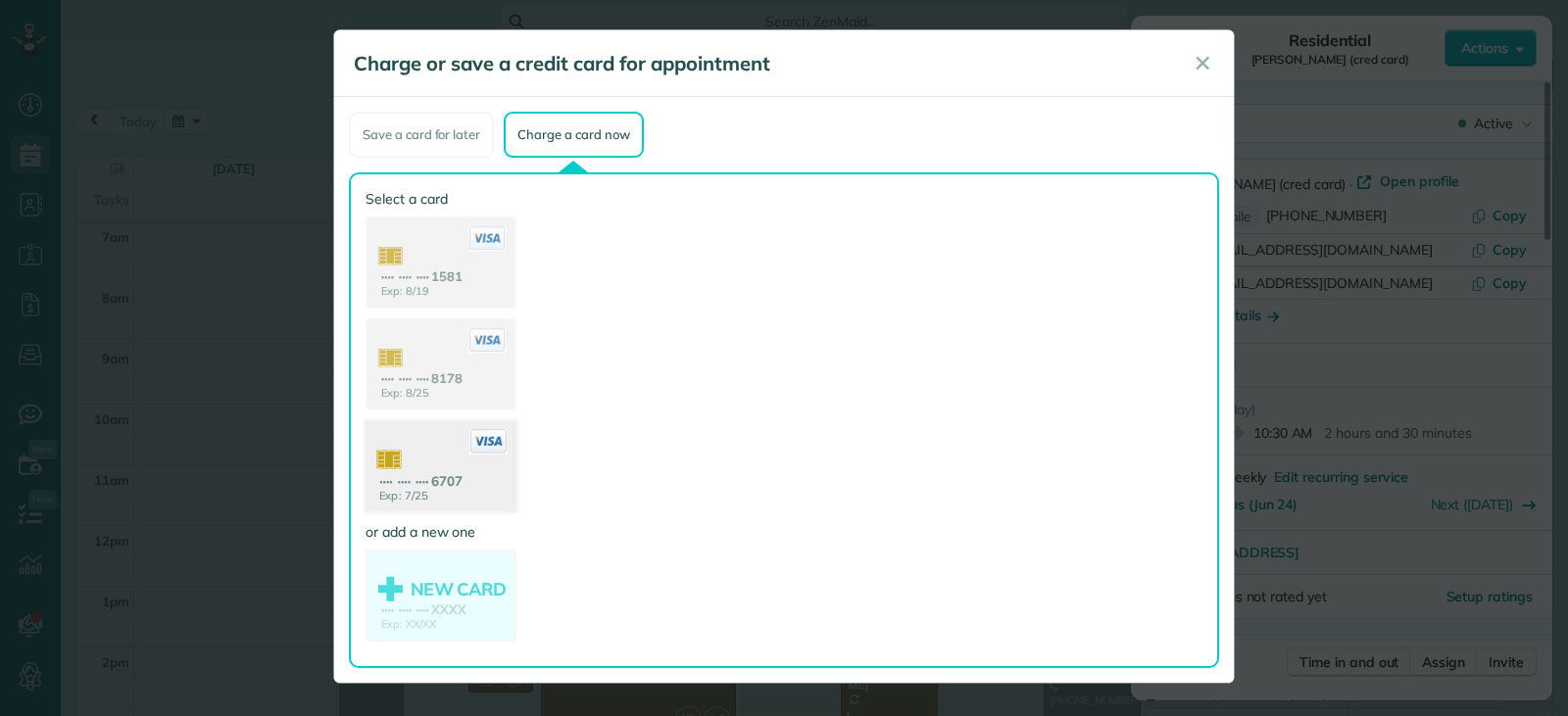 click 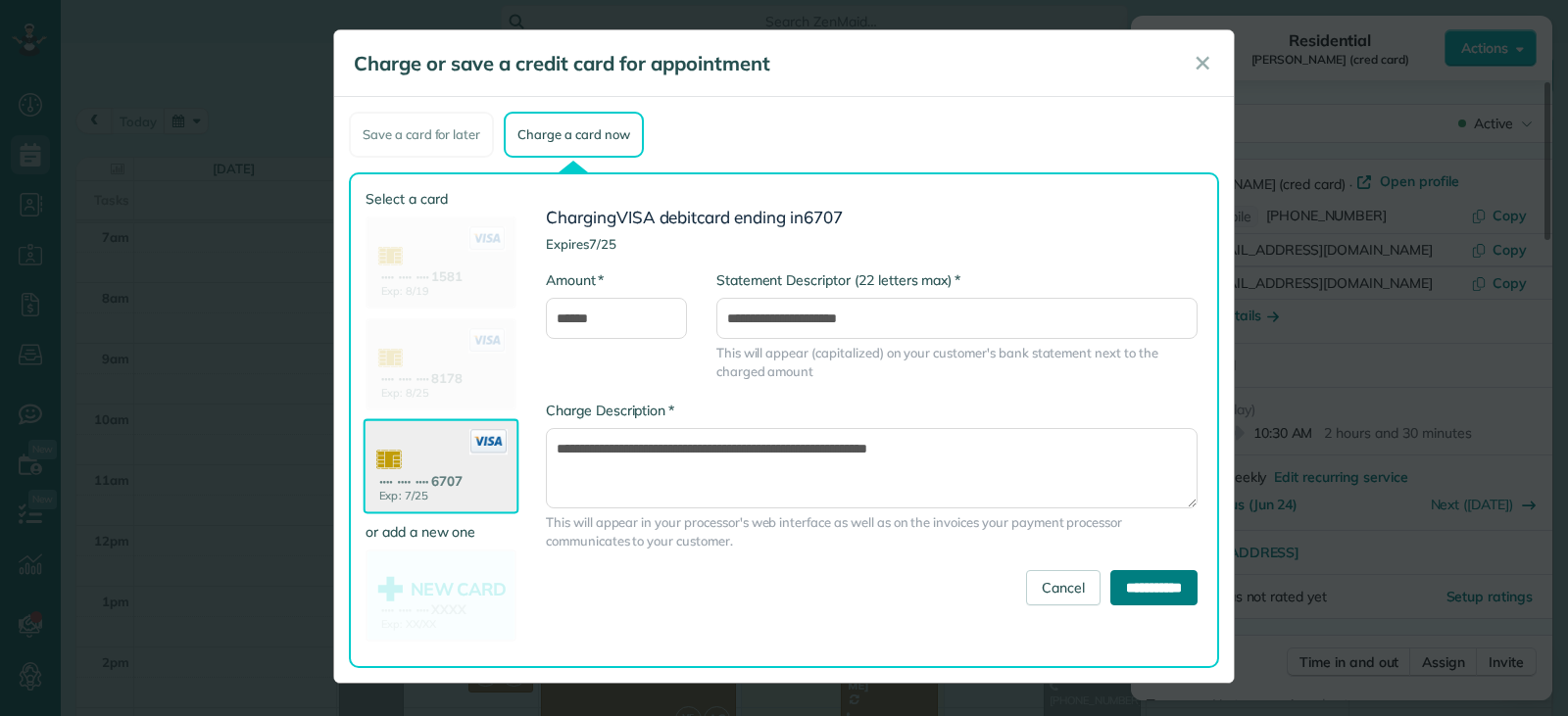 click on "**********" at bounding box center [1153, 588] 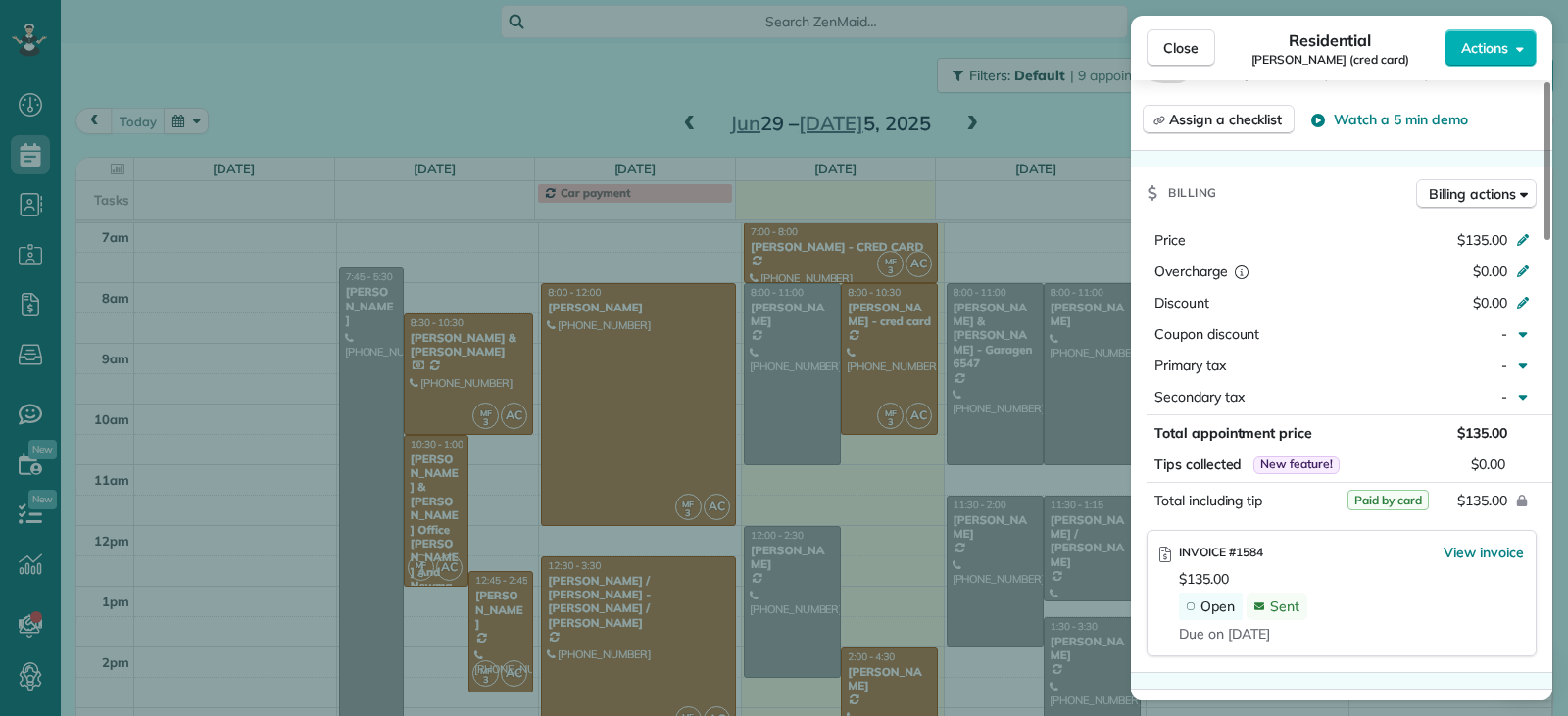 scroll, scrollTop: 882, scrollLeft: 0, axis: vertical 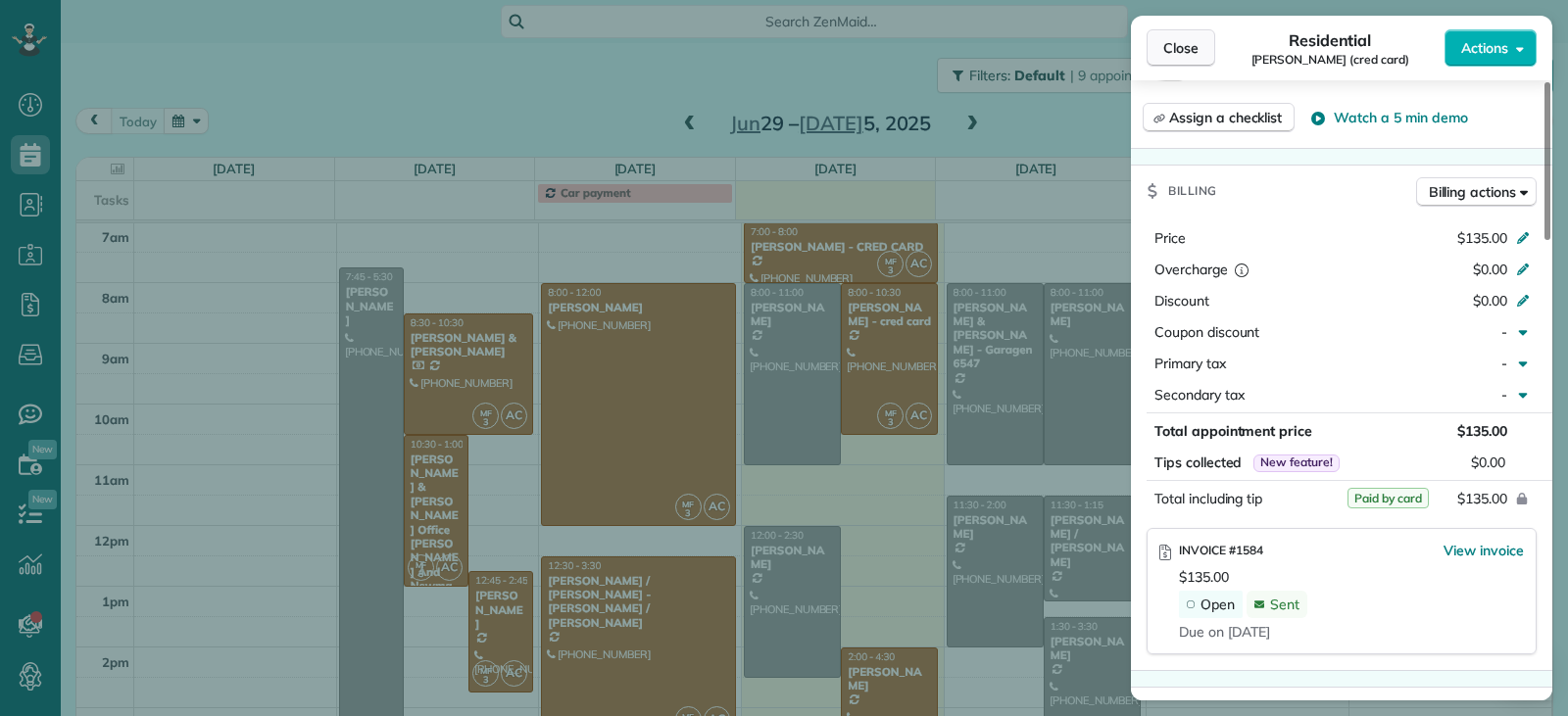 click on "Close" at bounding box center (1181, 48) 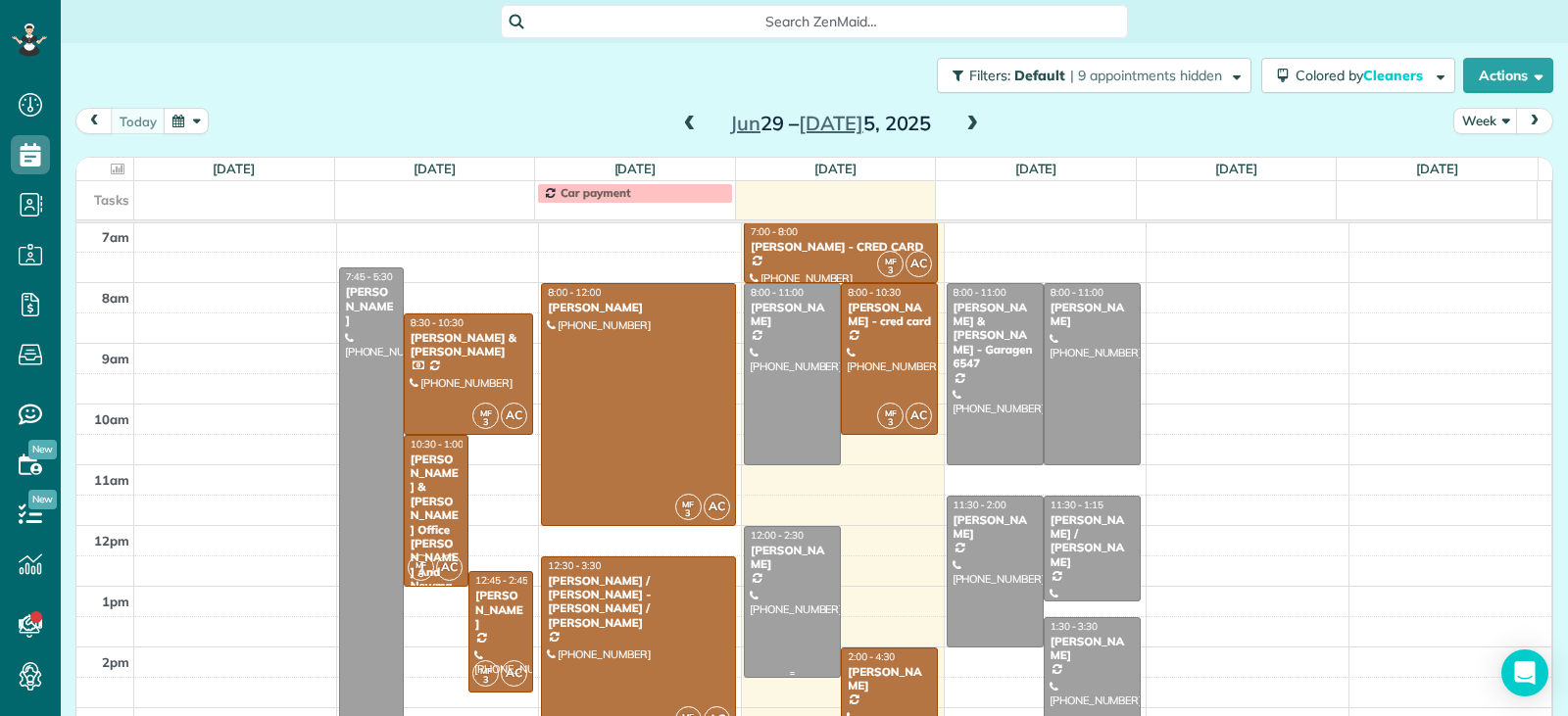 click at bounding box center [792, 601] 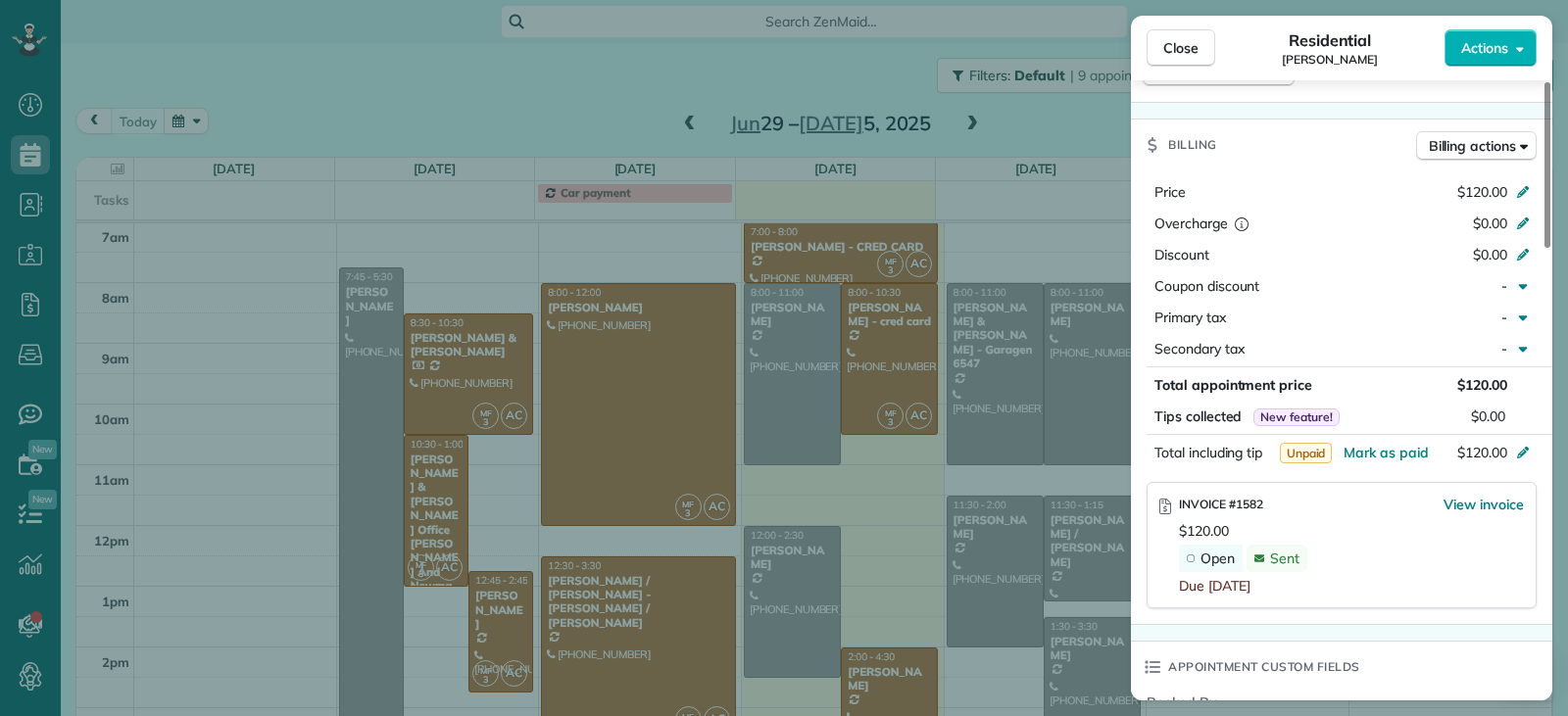 scroll, scrollTop: 882, scrollLeft: 0, axis: vertical 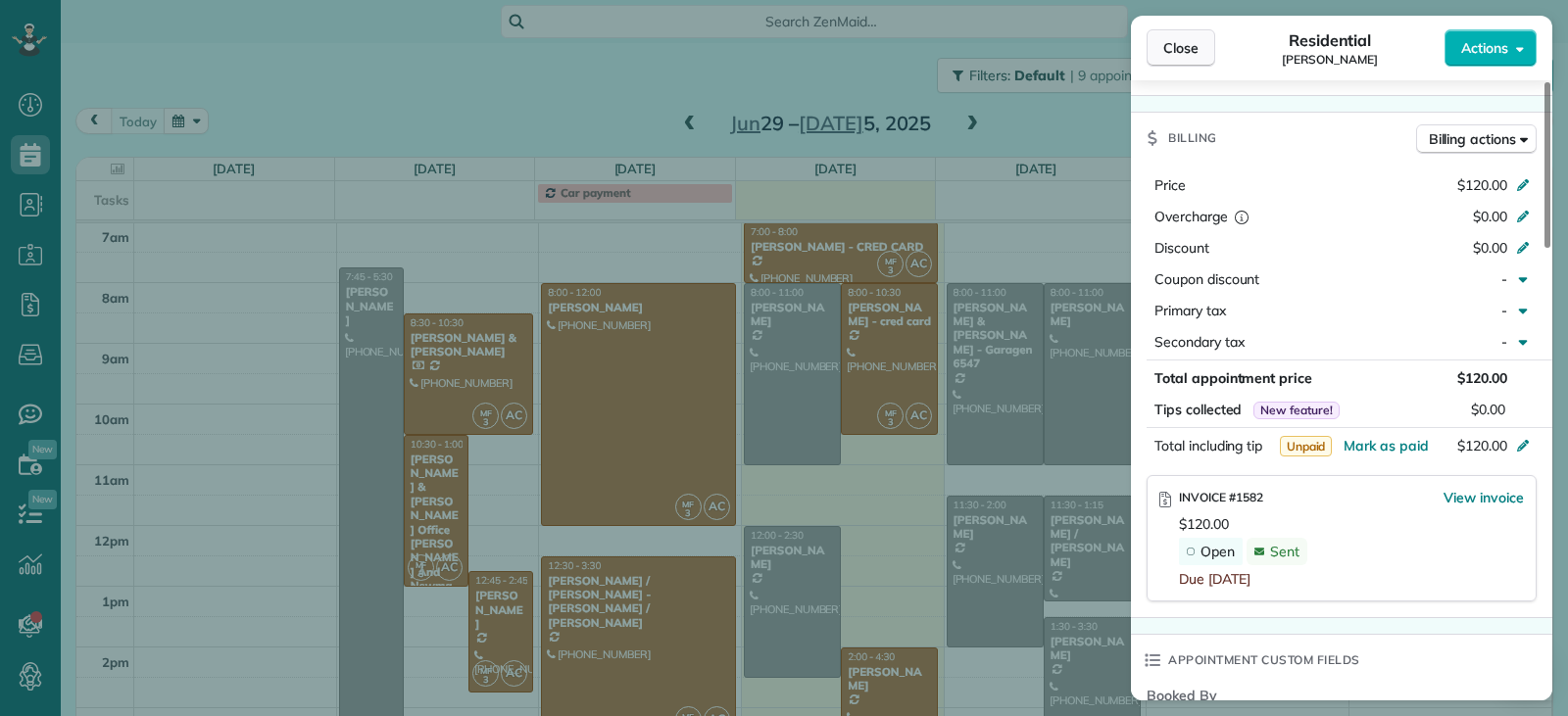 click on "Close" at bounding box center (1181, 48) 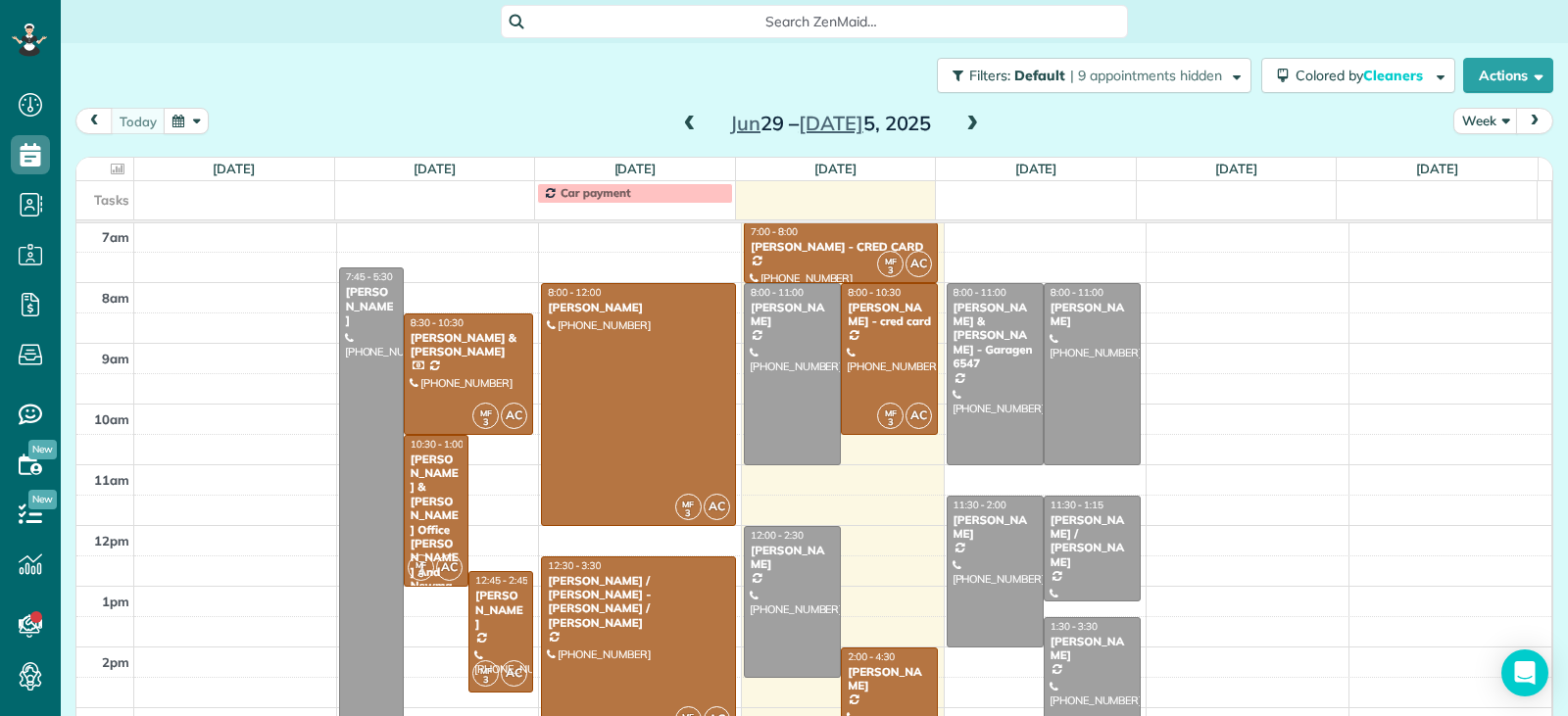 click on "[PERSON_NAME]" at bounding box center [889, 679] 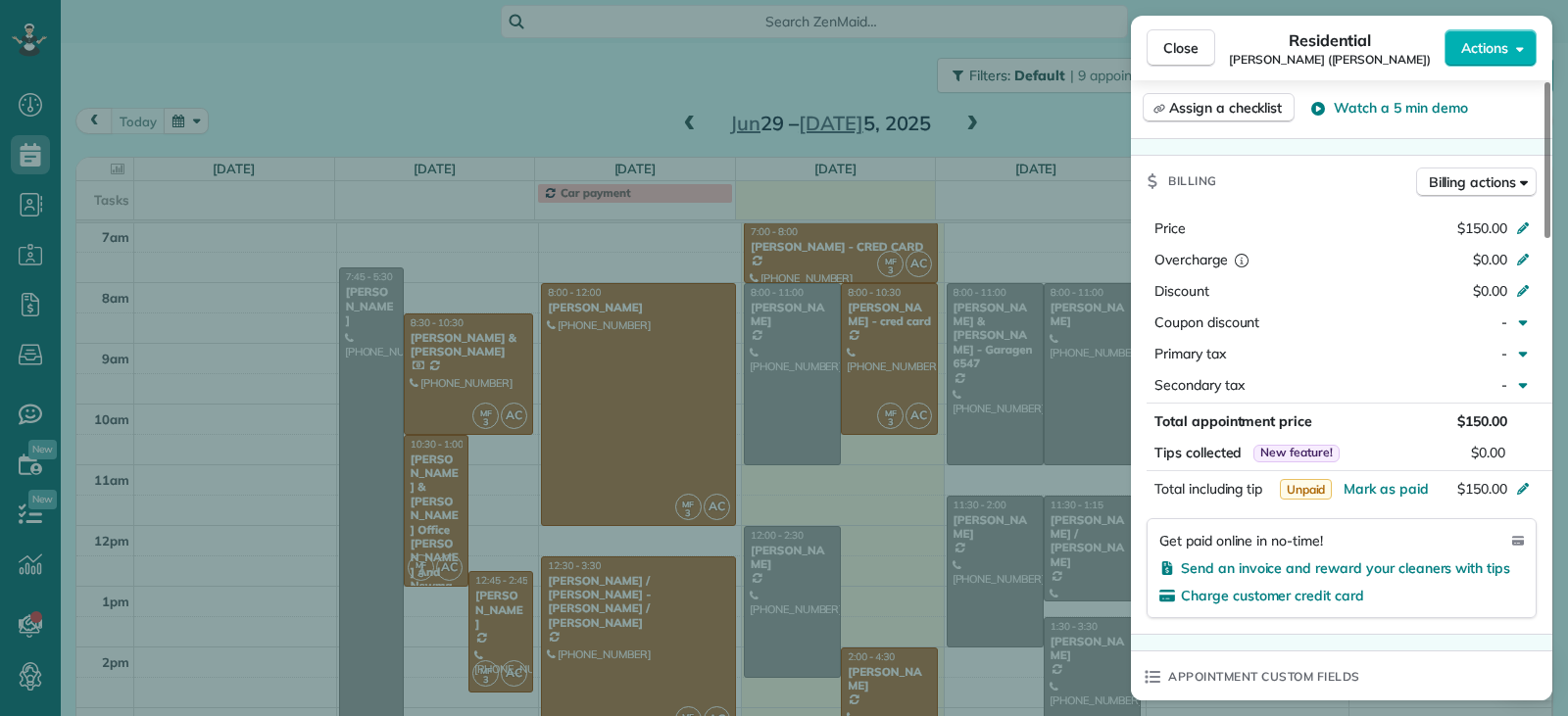 scroll, scrollTop: 882, scrollLeft: 0, axis: vertical 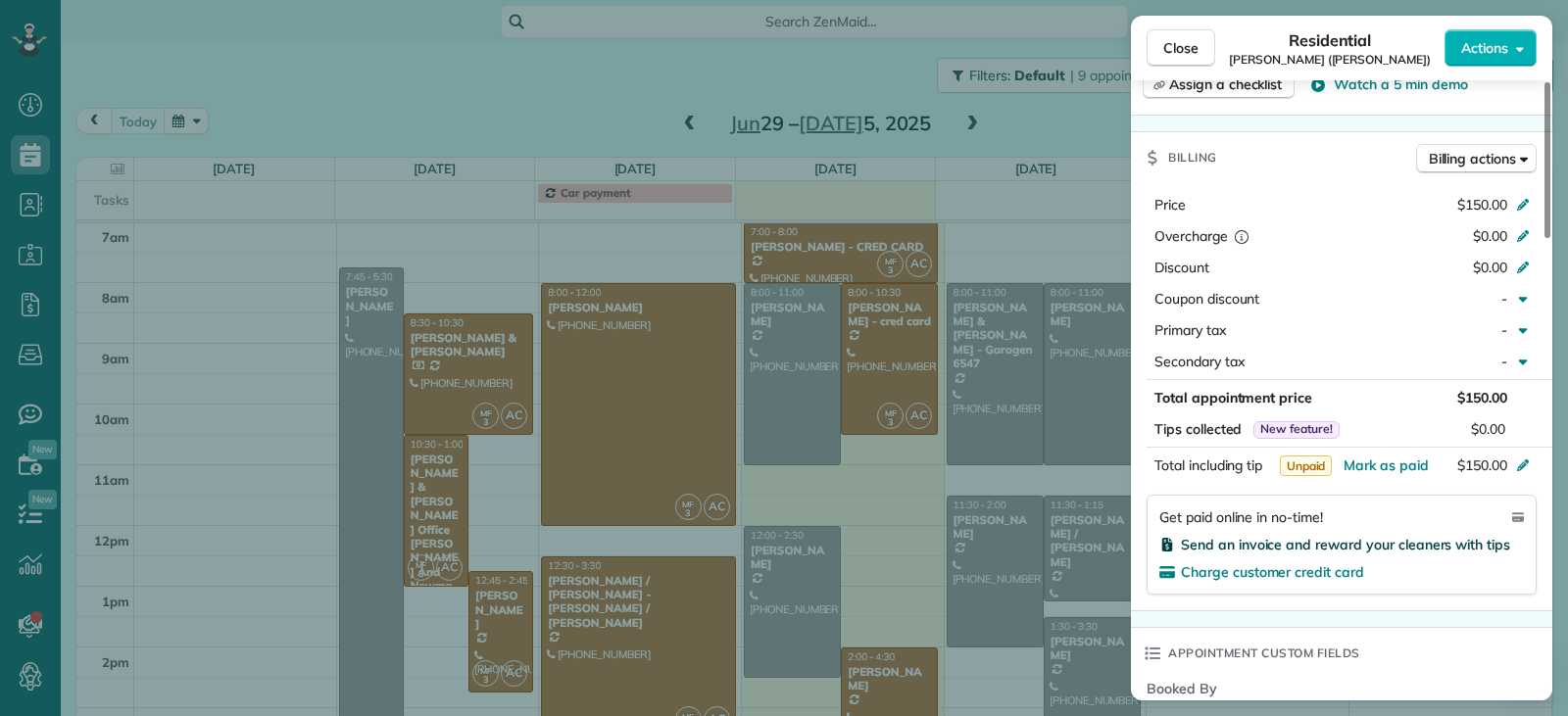 click on "Send an invoice and reward your cleaners with tips" at bounding box center (1346, 545) 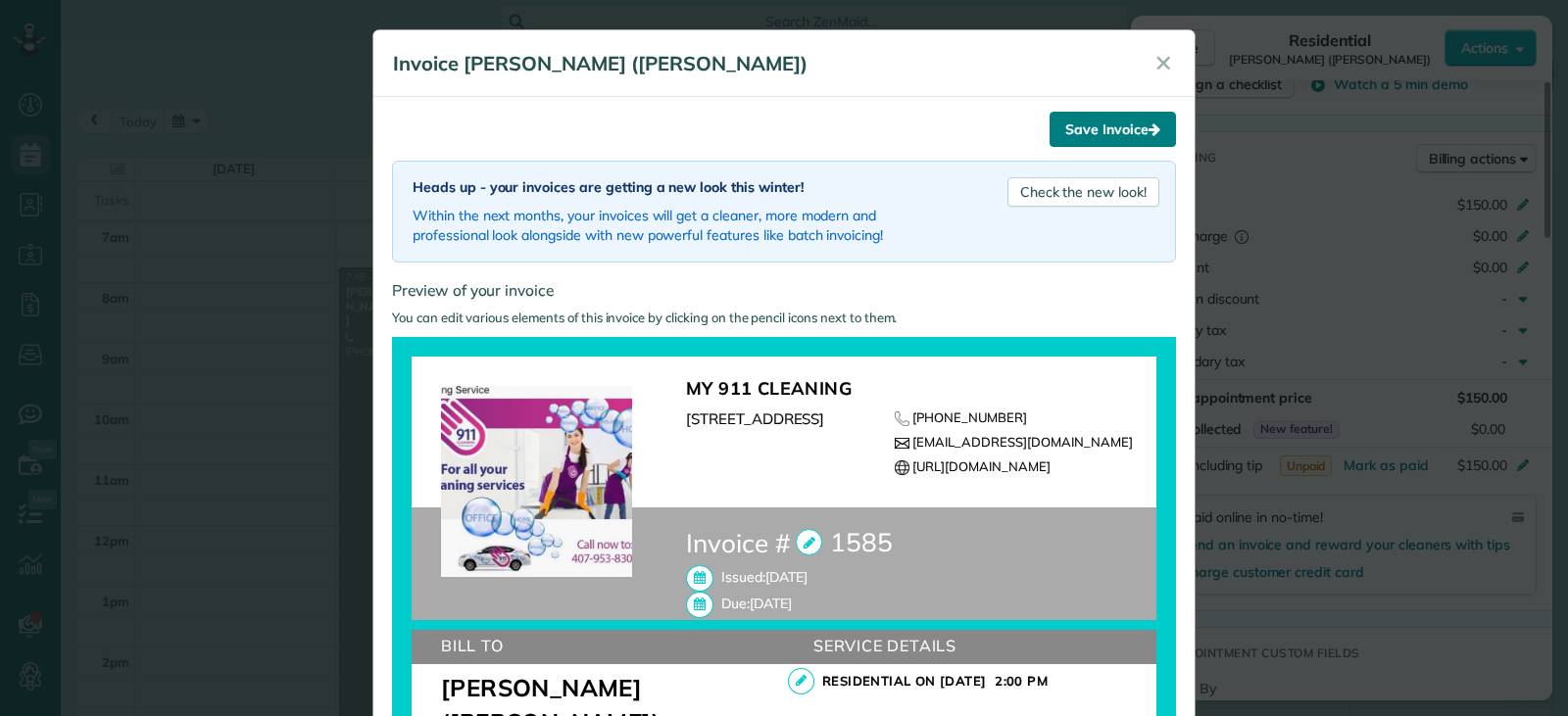 click on "Save Invoice" at bounding box center (1112, 129) 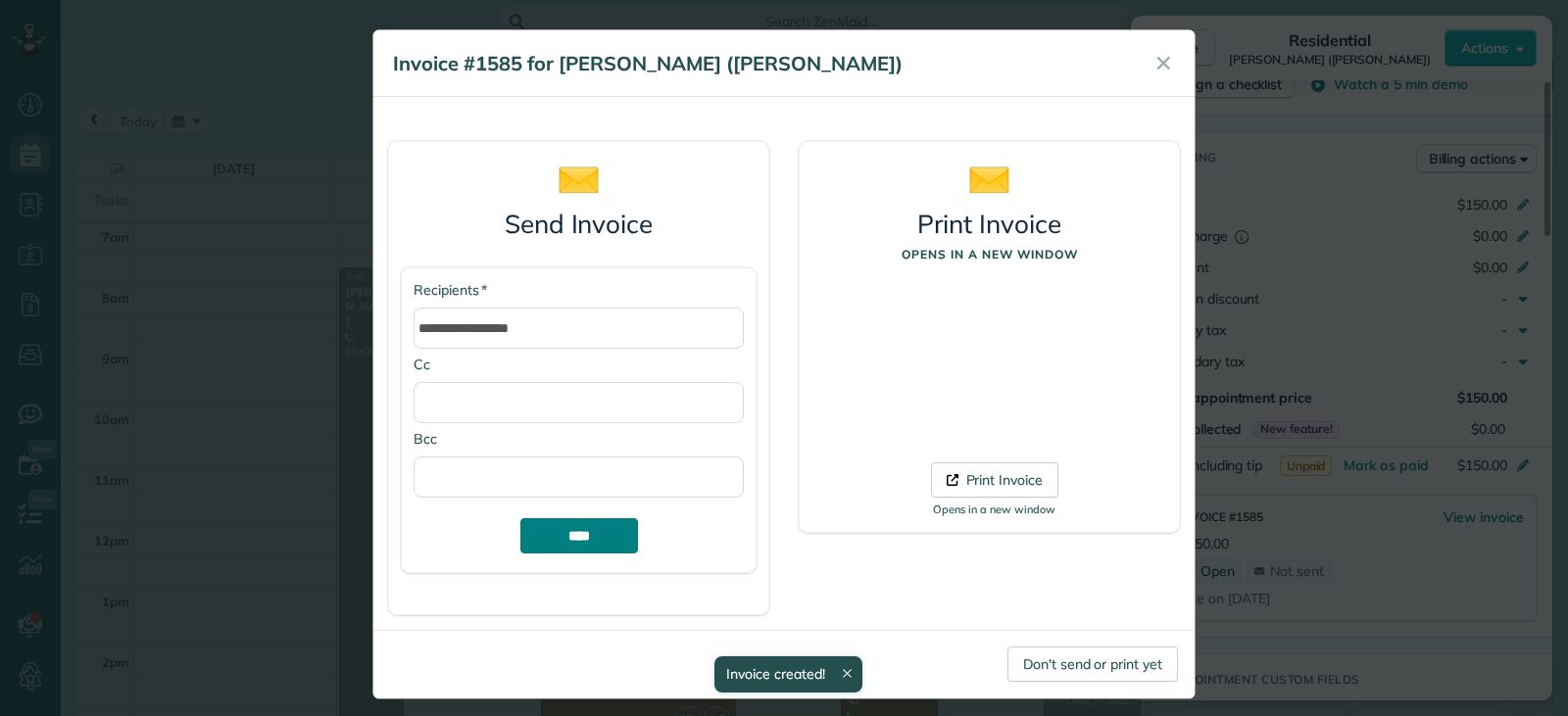 click on "****" at bounding box center [579, 536] 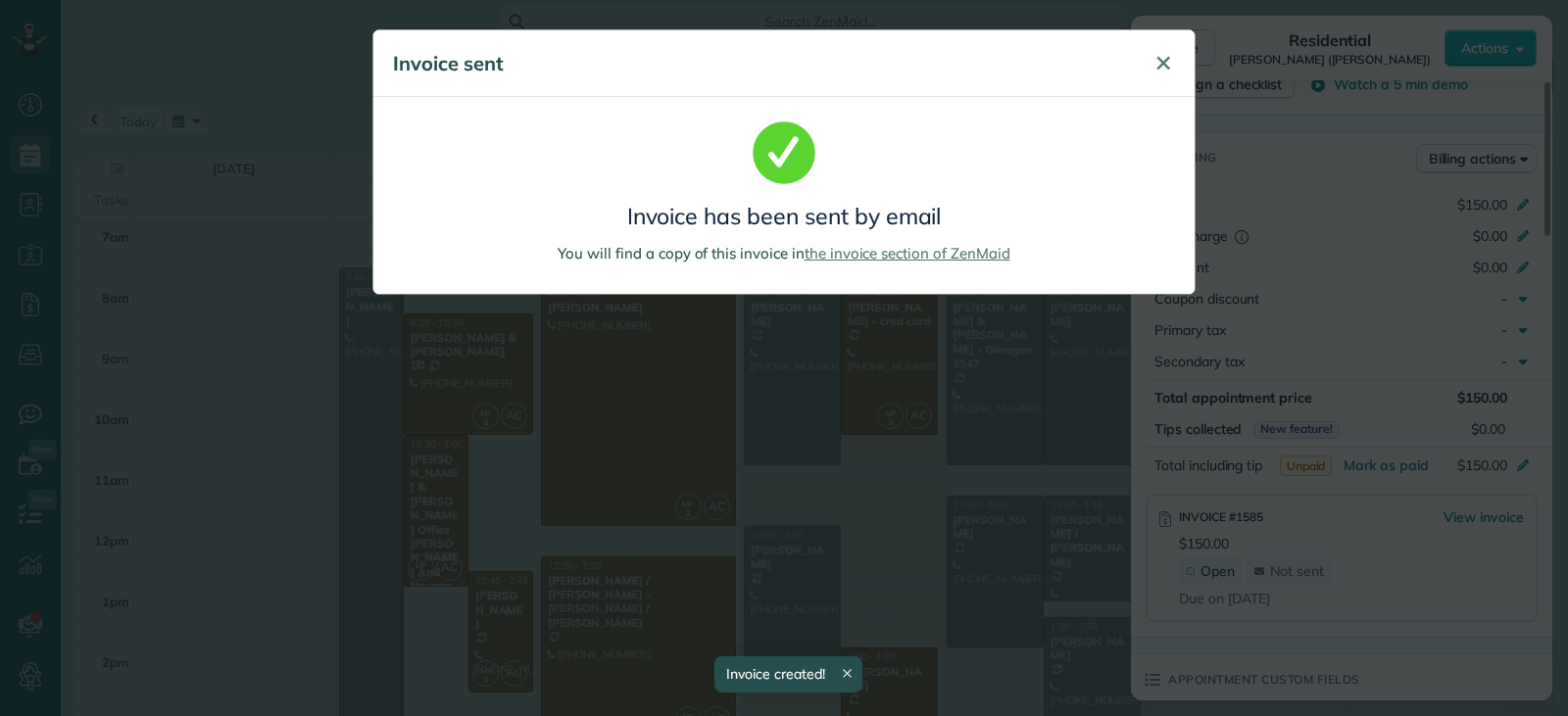 click on "✕" at bounding box center (1163, 64) 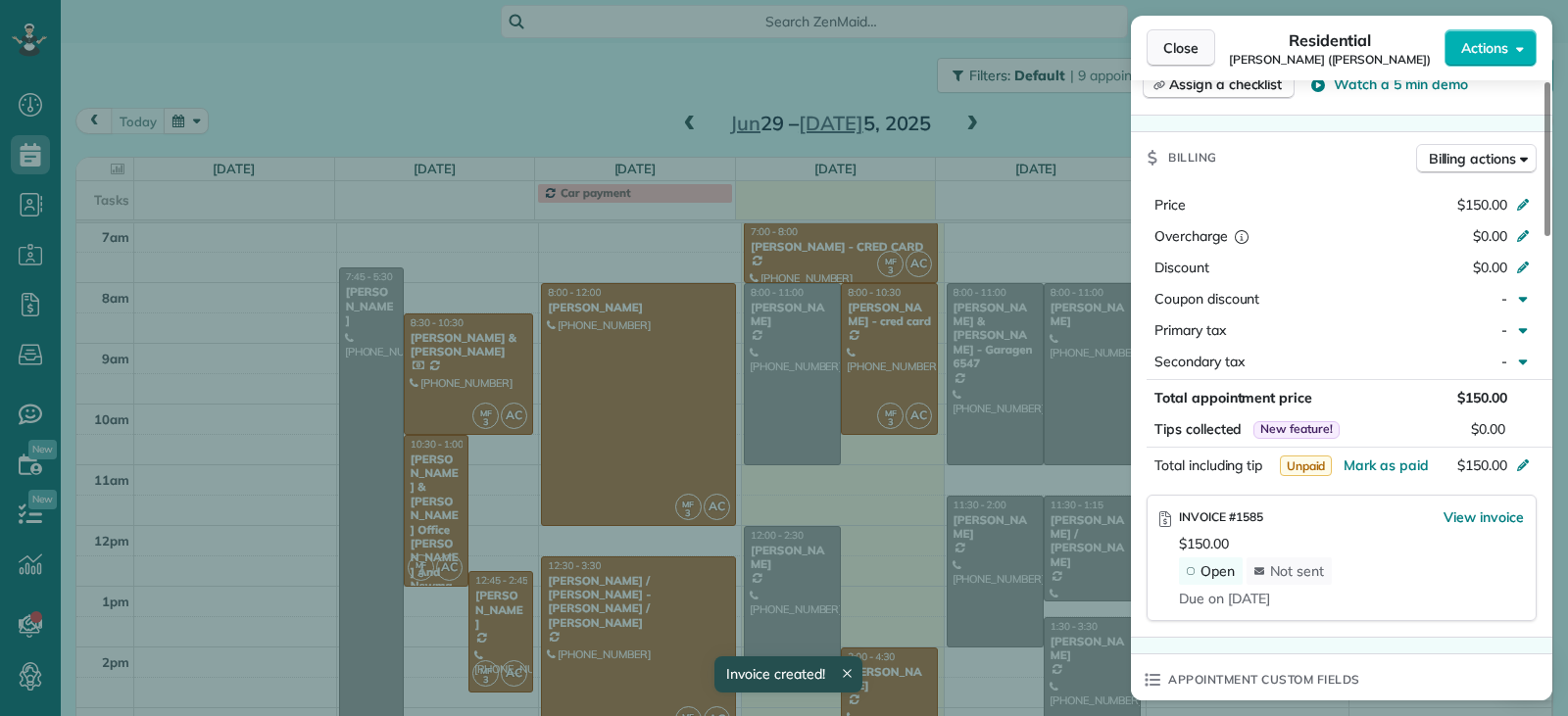 click on "Close" at bounding box center [1181, 48] 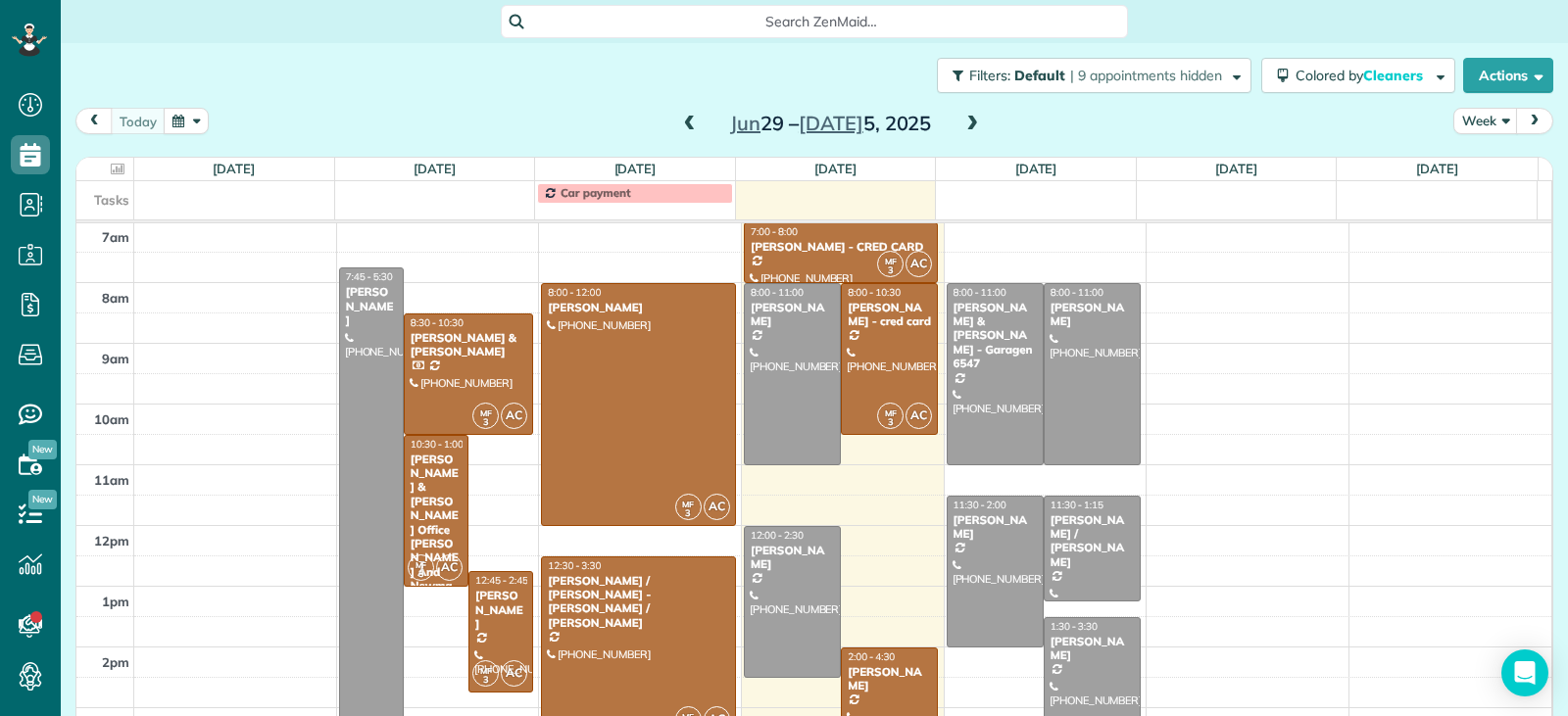 click at bounding box center (690, 124) 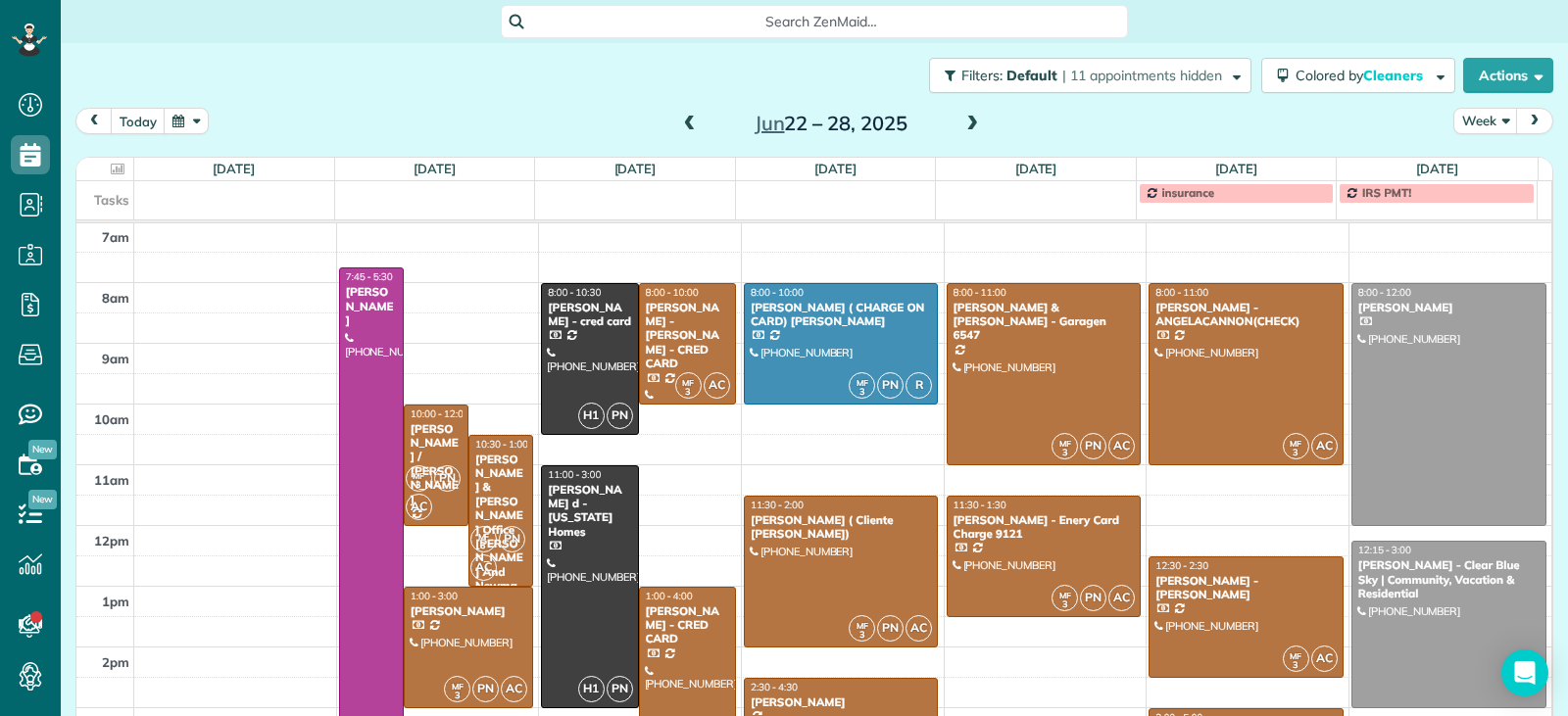 click at bounding box center (690, 124) 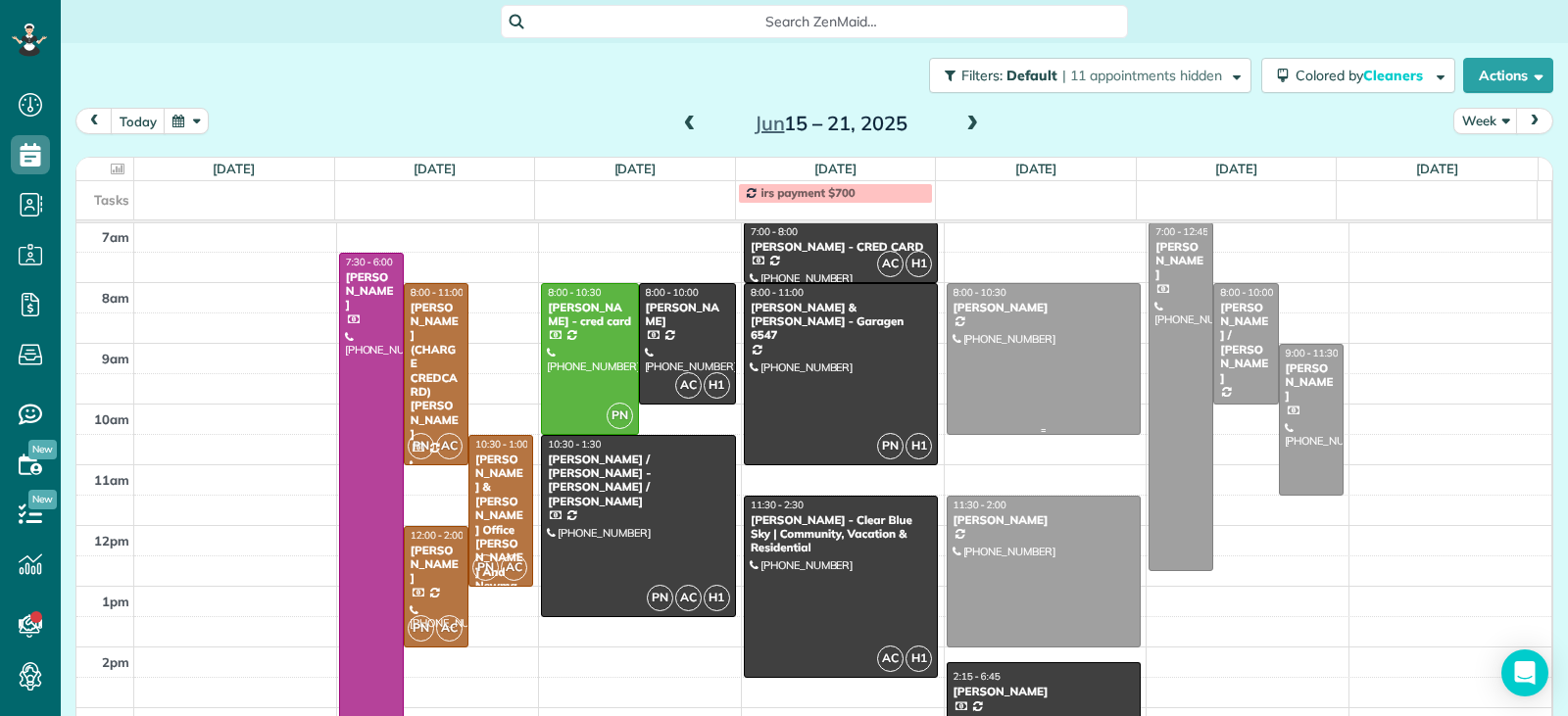click at bounding box center (1044, 358) 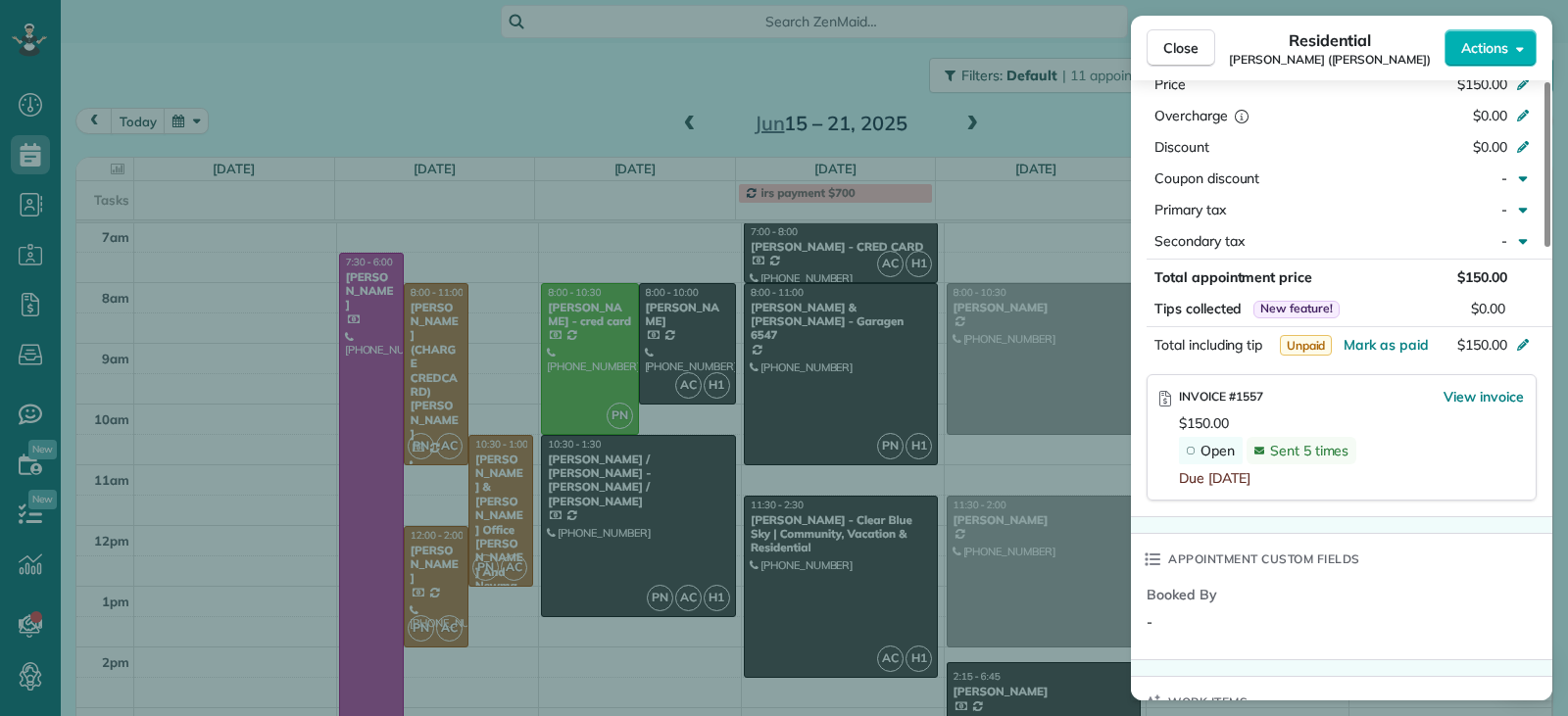 scroll, scrollTop: 979, scrollLeft: 0, axis: vertical 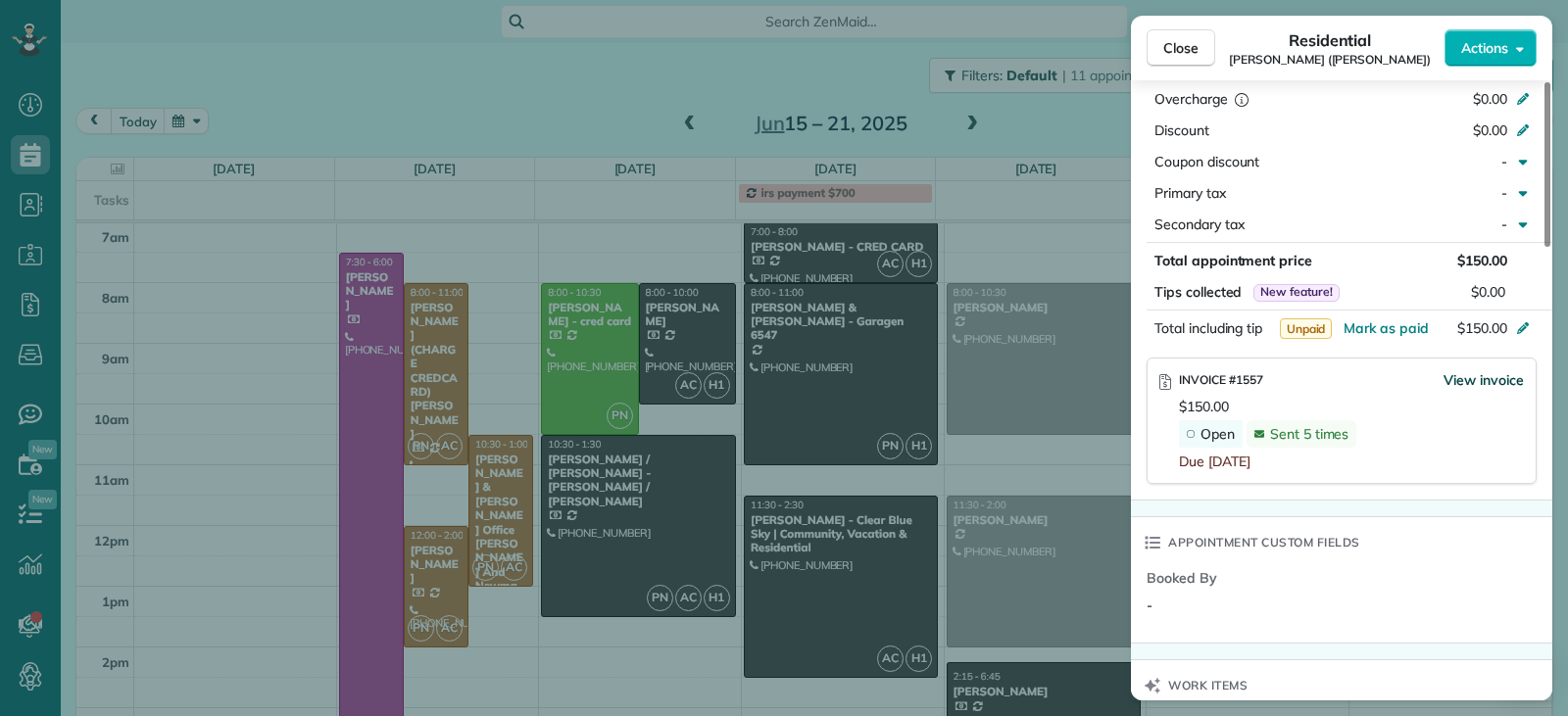 click on "View invoice" at bounding box center [1484, 380] 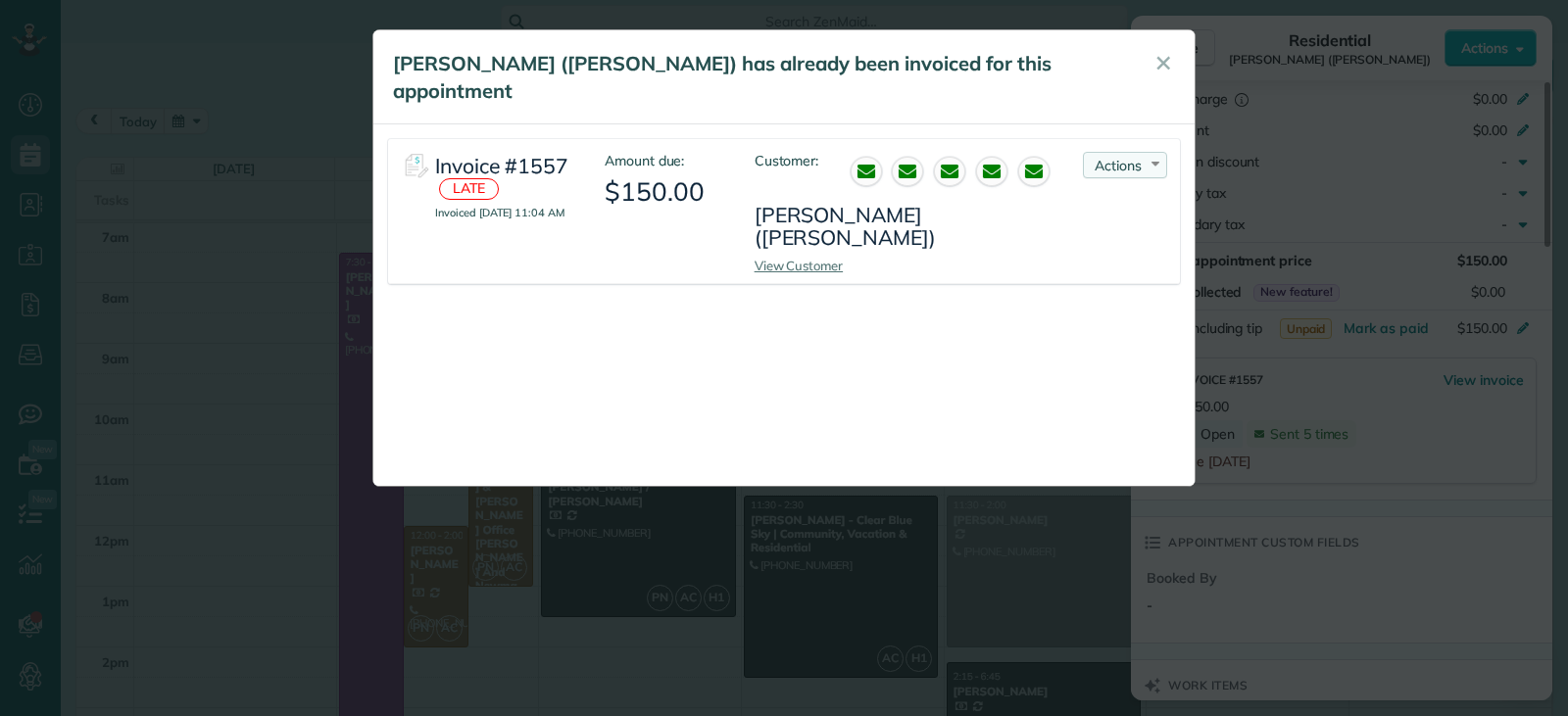 click on "Actions" at bounding box center [1118, 166] 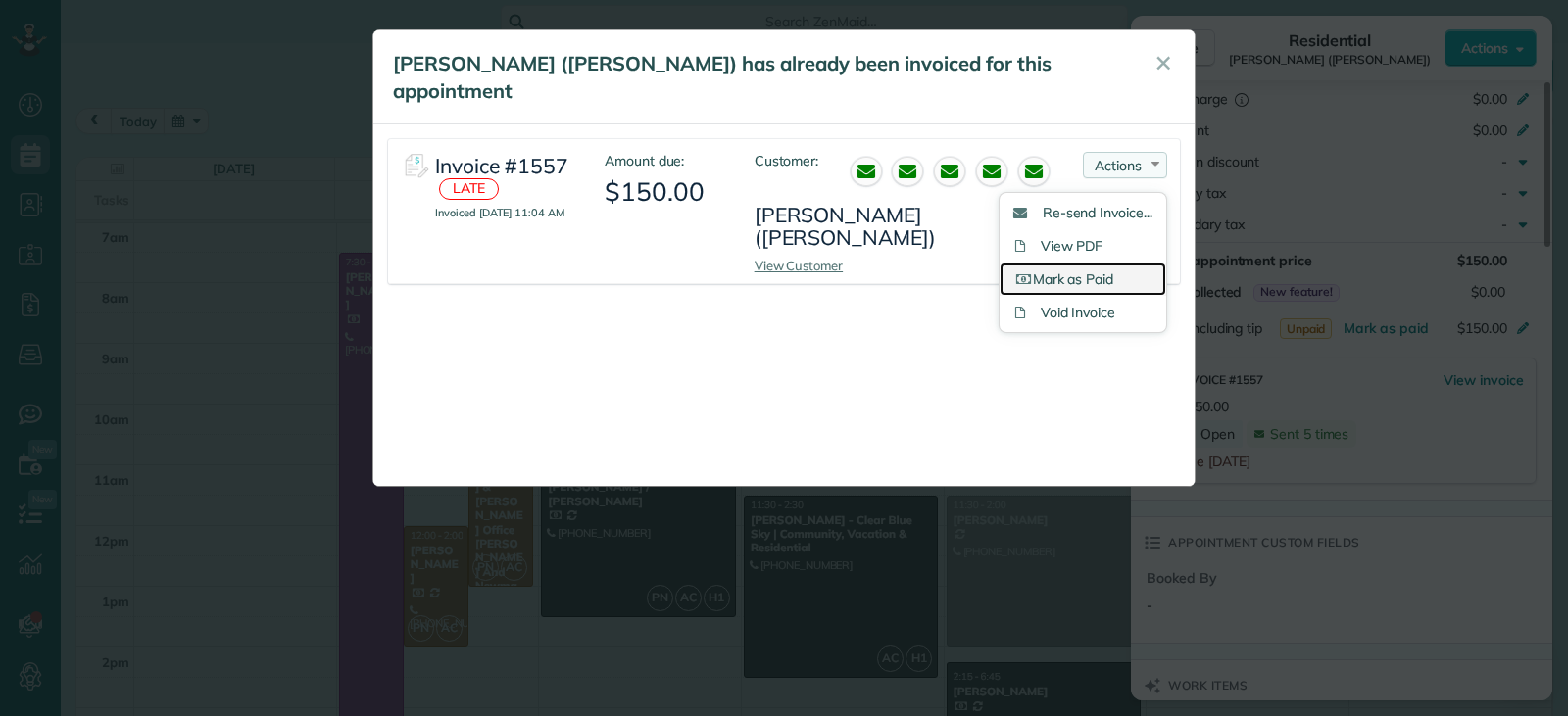 click on "Mark as Paid" at bounding box center [1083, 279] 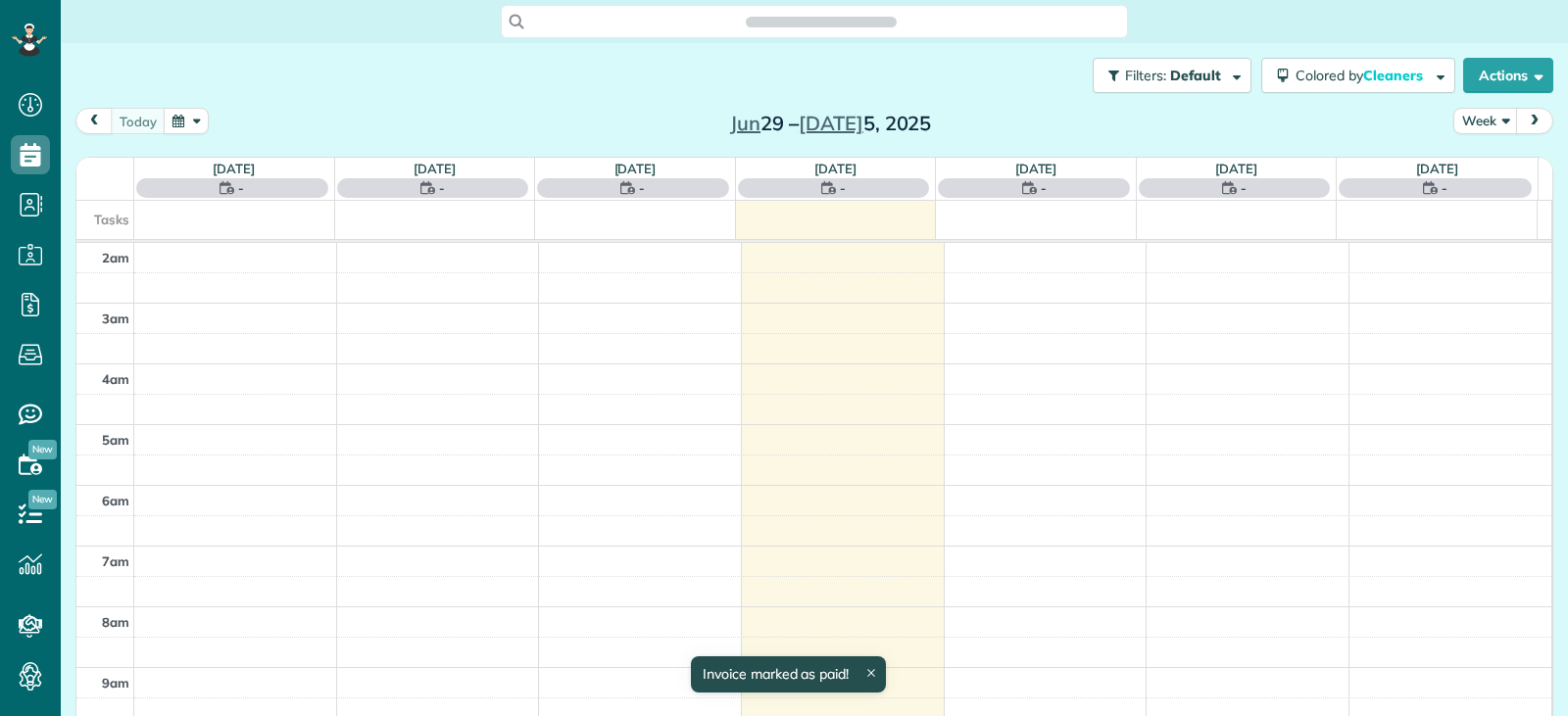 scroll, scrollTop: 0, scrollLeft: 0, axis: both 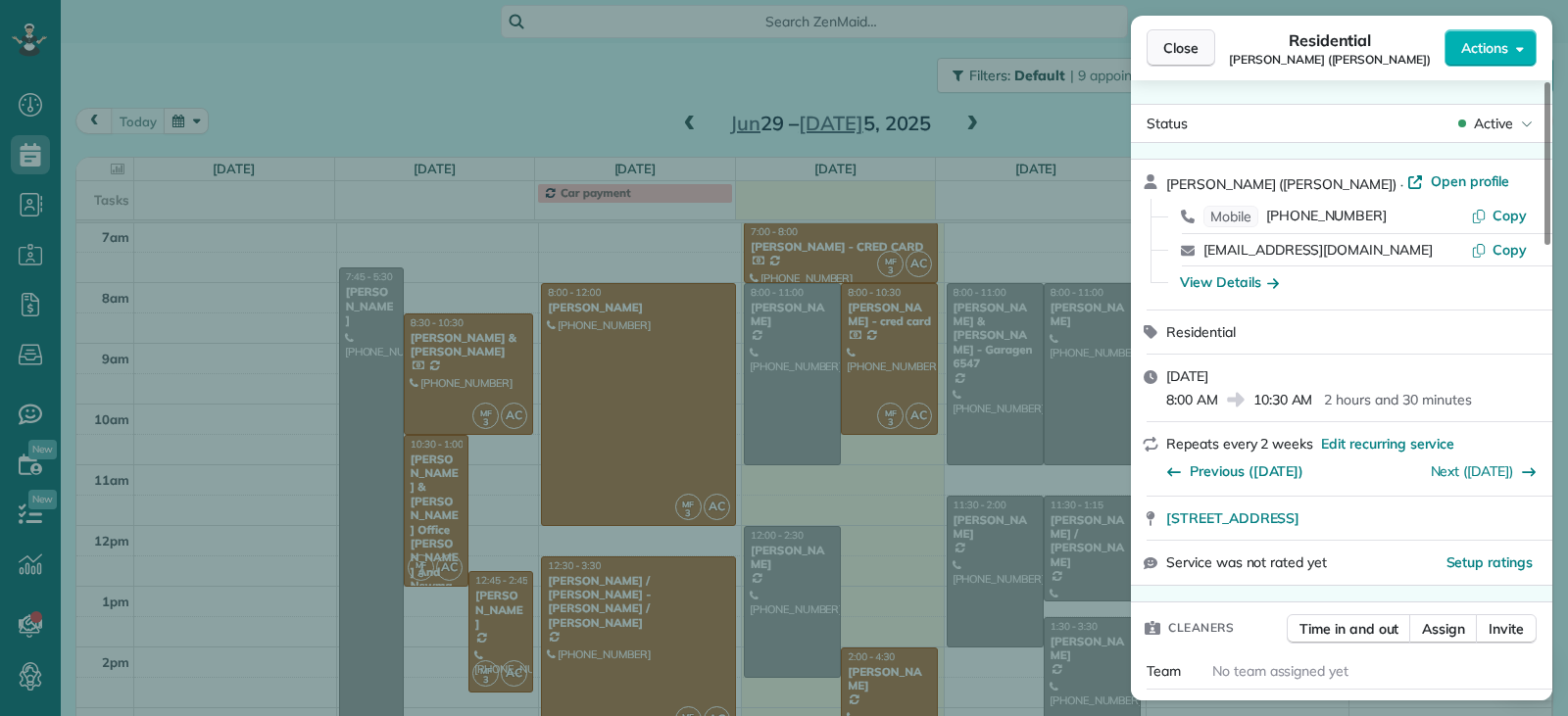 click on "Close" at bounding box center [1181, 48] 